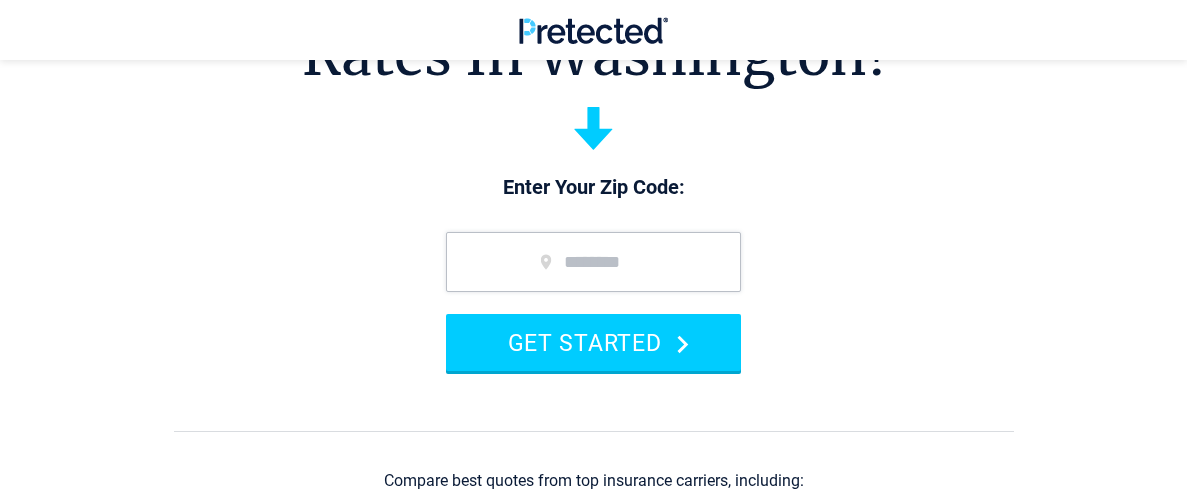 scroll, scrollTop: 159, scrollLeft: 0, axis: vertical 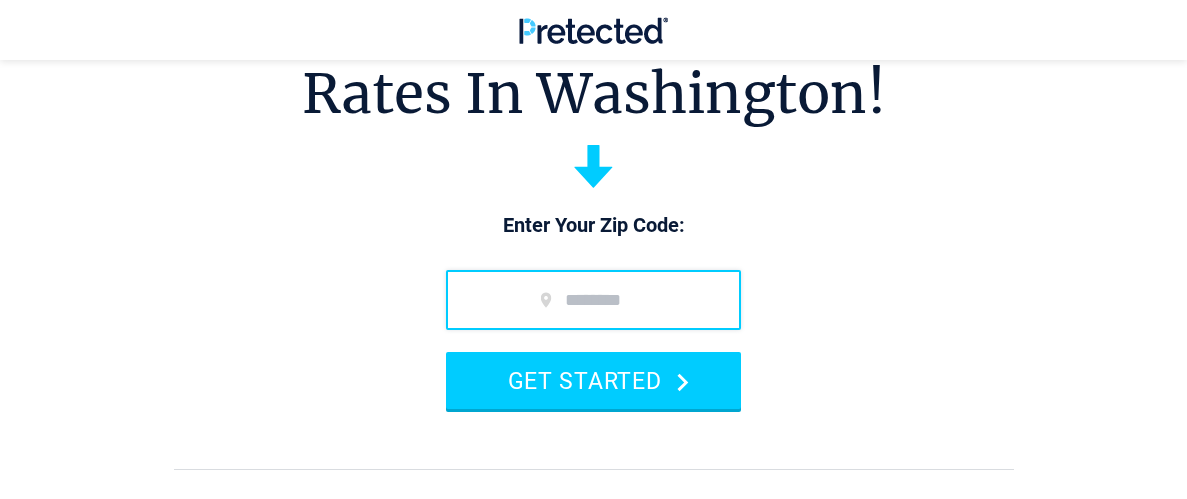 click at bounding box center (593, 300) 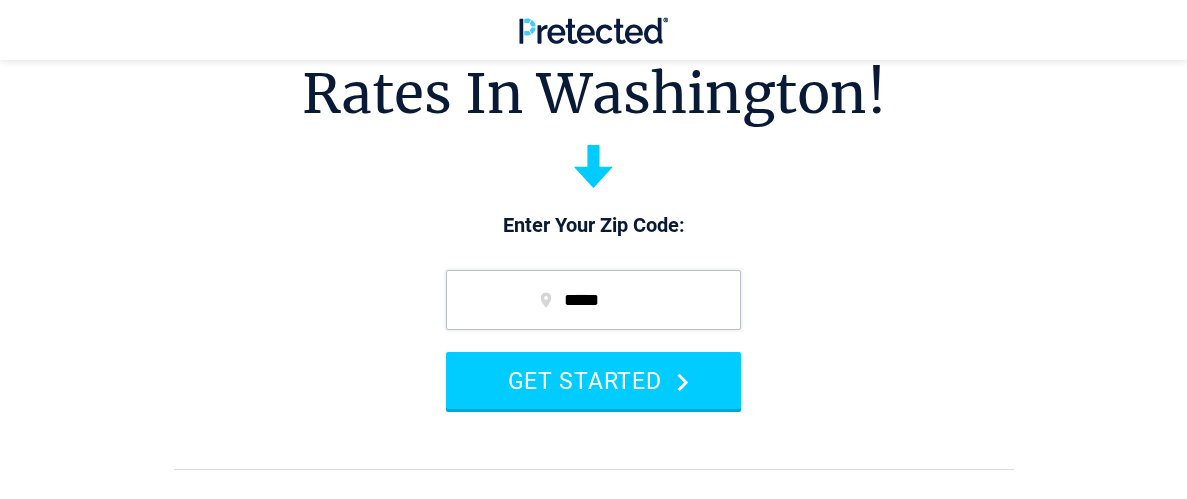 click on "Enter Your Zip Code:" at bounding box center (593, 226) 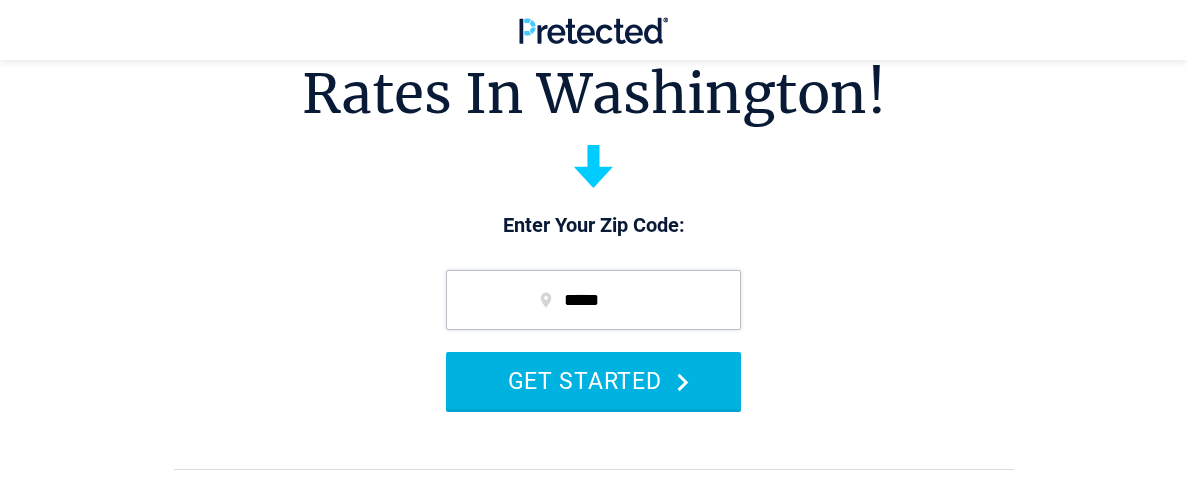 click on "GET STARTED" at bounding box center [593, 380] 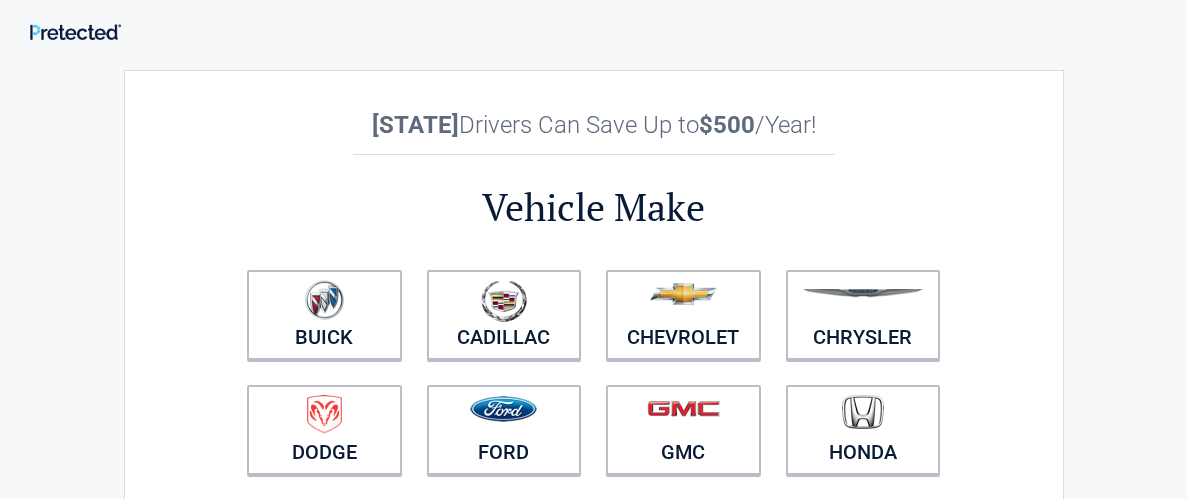 scroll, scrollTop: 0, scrollLeft: 0, axis: both 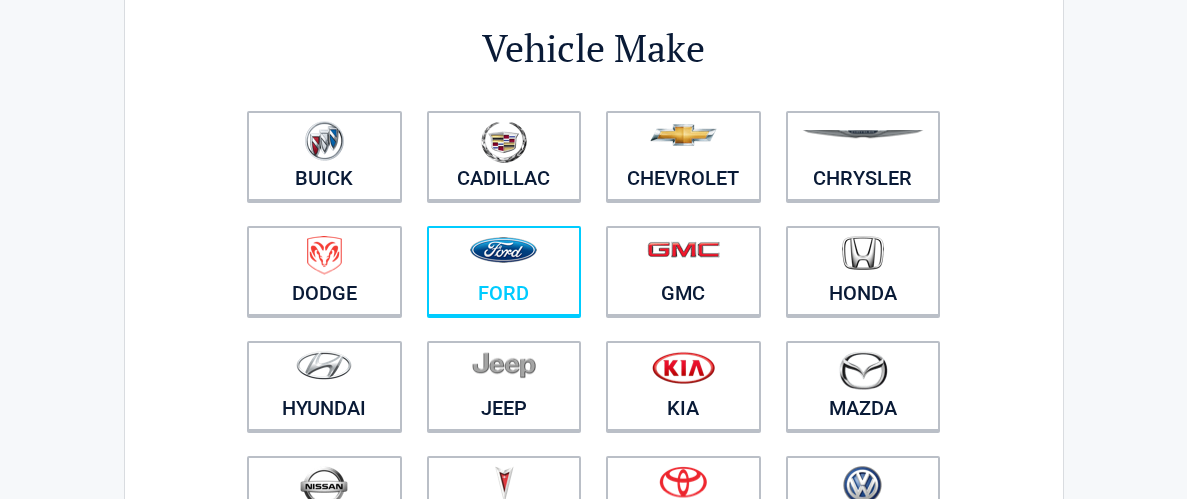 click at bounding box center (503, 250) 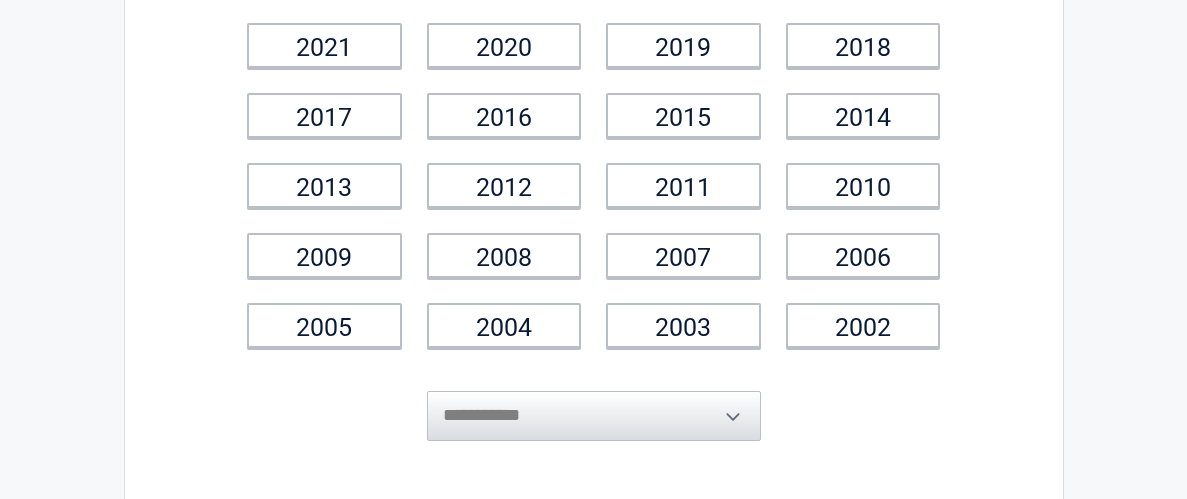 scroll, scrollTop: 359, scrollLeft: 0, axis: vertical 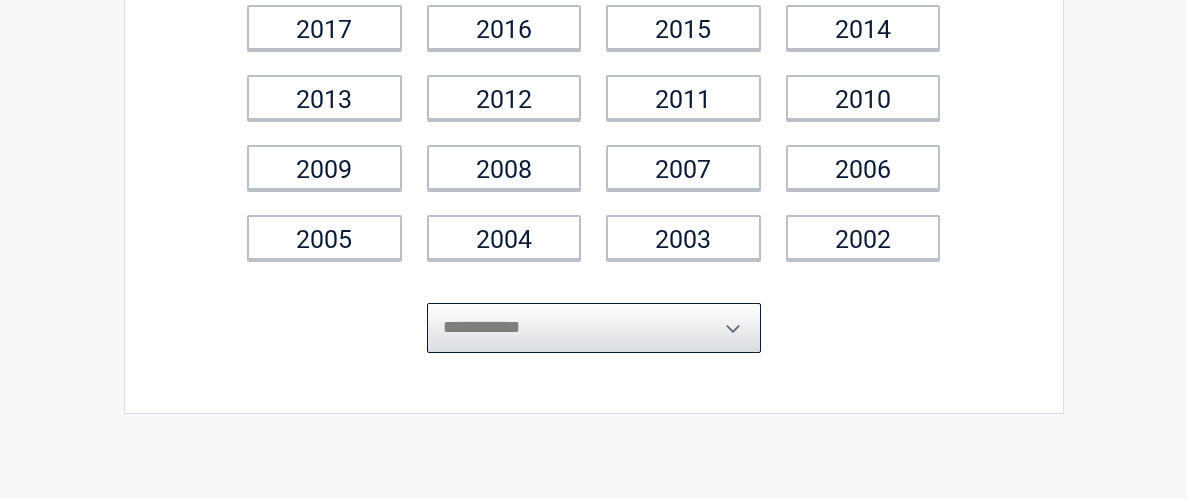 click on "**********" at bounding box center [594, 328] 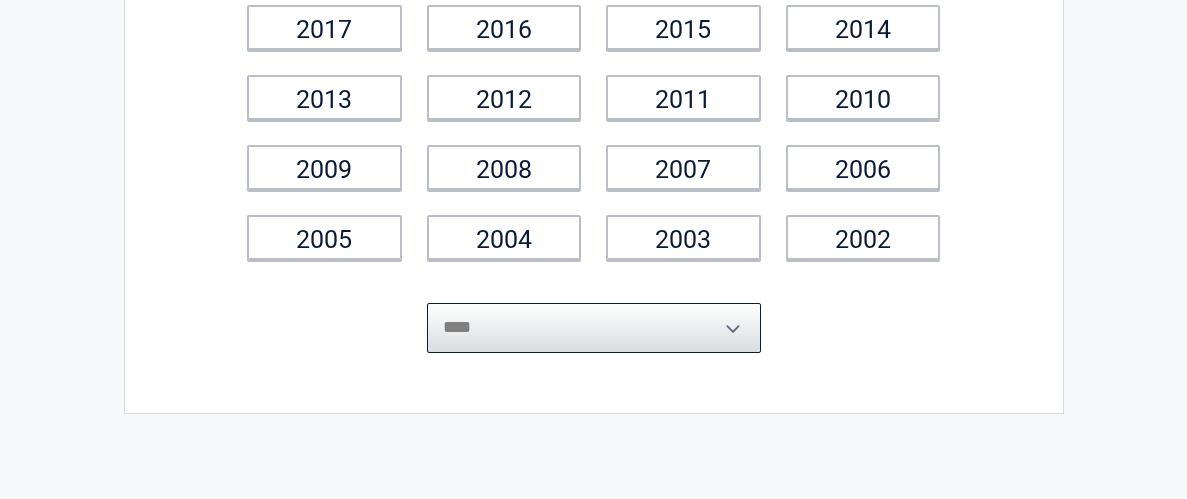 click on "**********" at bounding box center [594, 328] 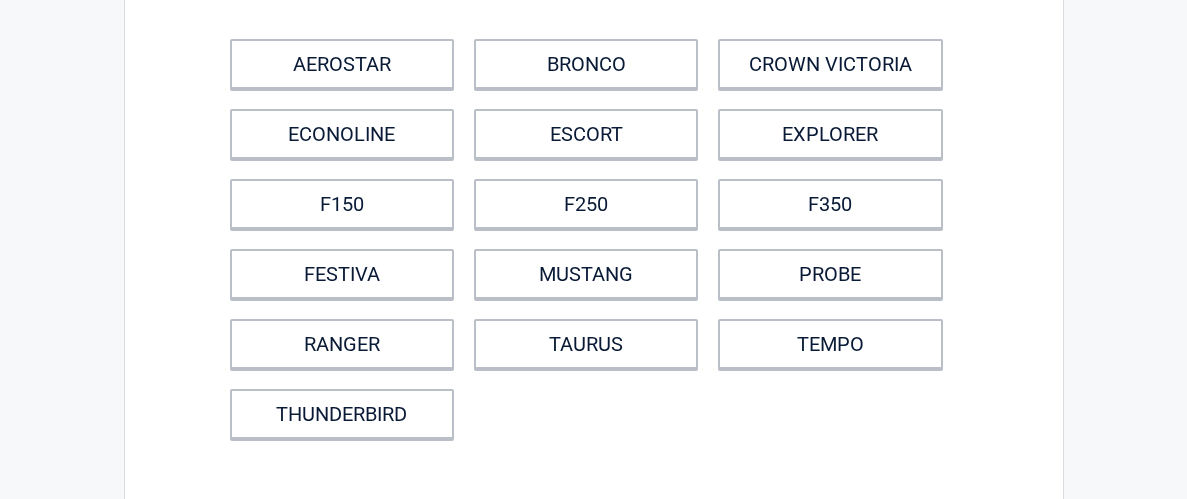 scroll, scrollTop: 0, scrollLeft: 0, axis: both 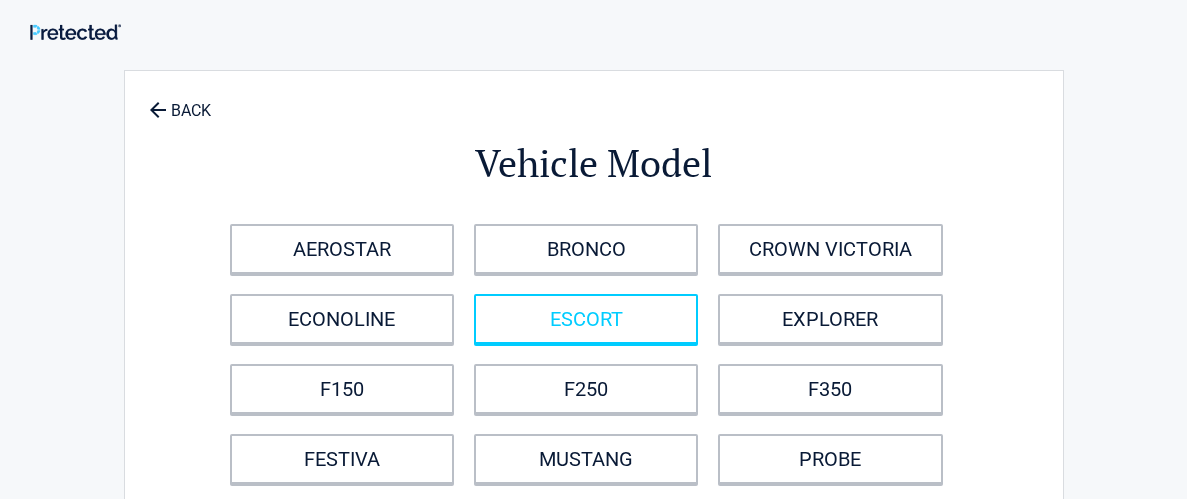 click on "ESCORT" at bounding box center [586, 319] 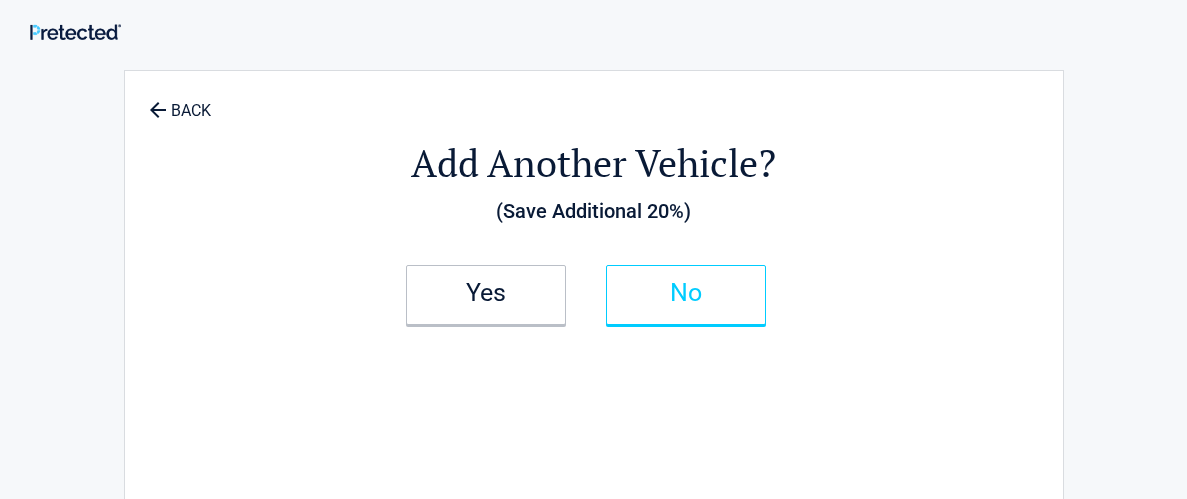 click on "No" at bounding box center [686, 293] 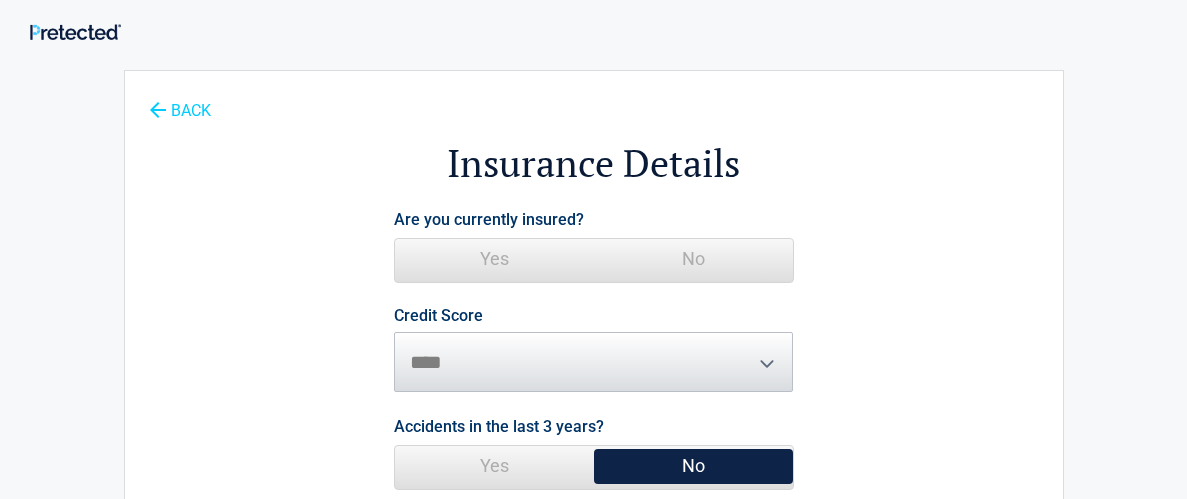 click on "BACK" at bounding box center [180, 101] 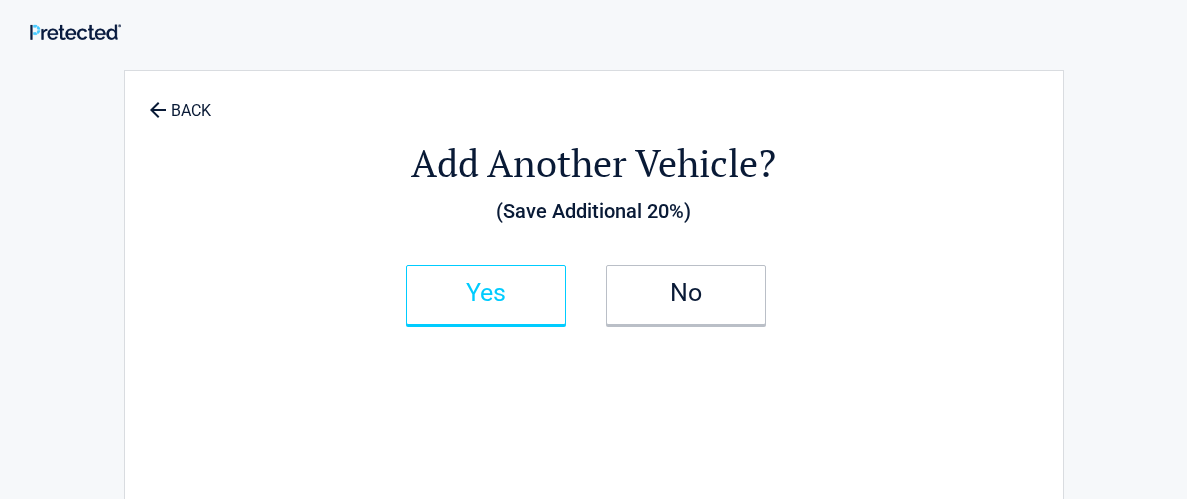 click on "Yes" at bounding box center (486, 293) 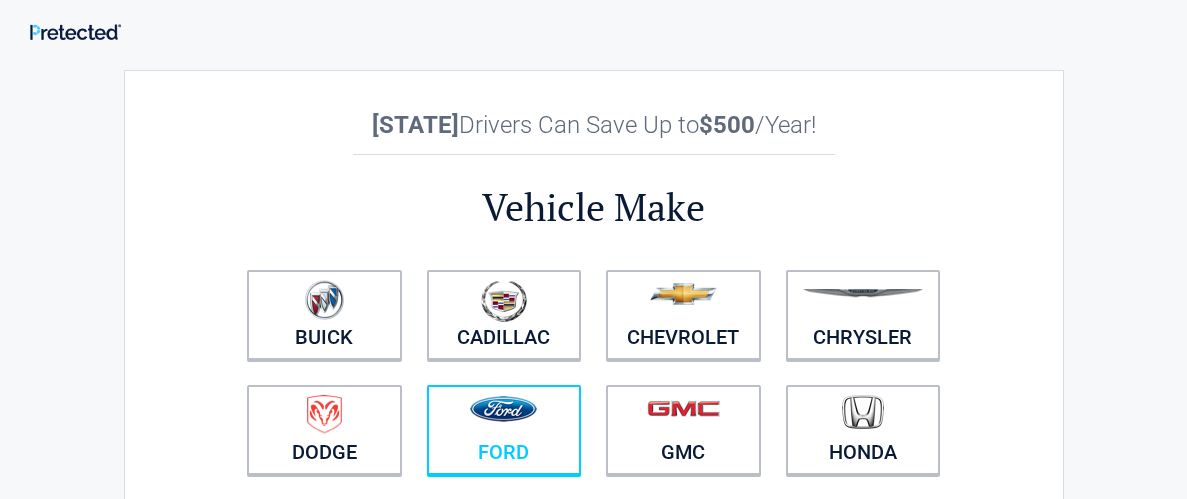 click at bounding box center (504, 417) 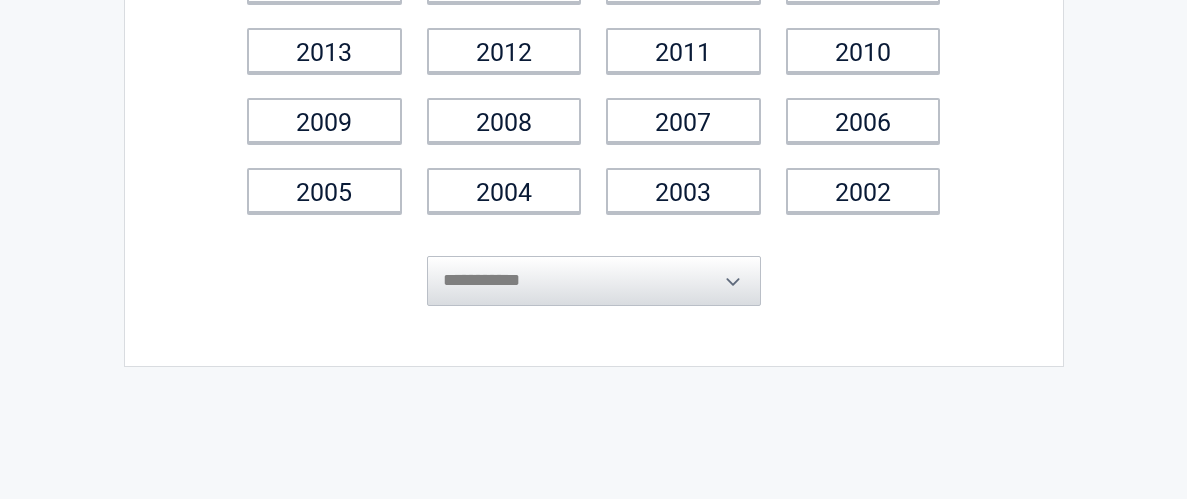 scroll, scrollTop: 439, scrollLeft: 0, axis: vertical 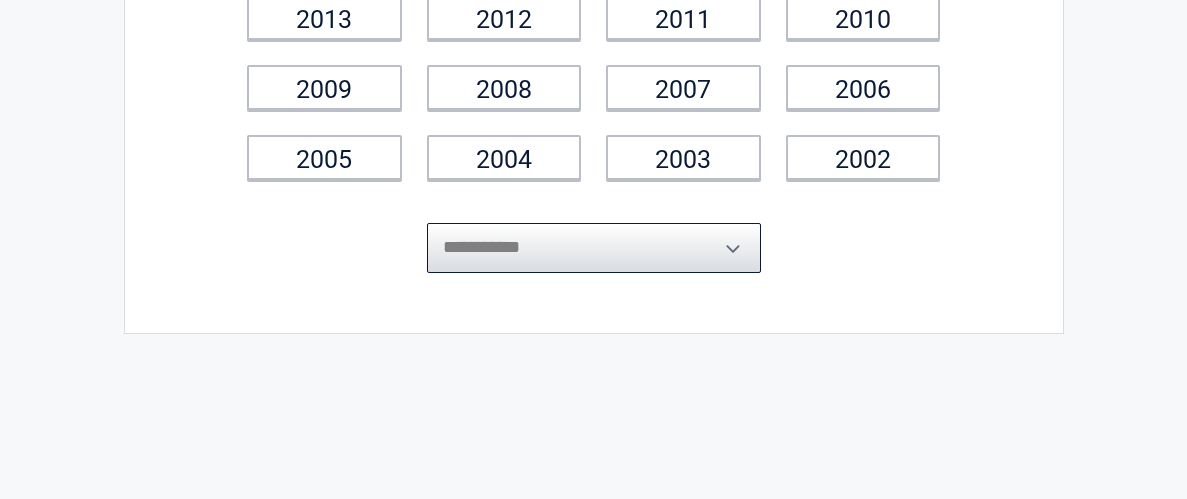 click on "**********" at bounding box center [594, 248] 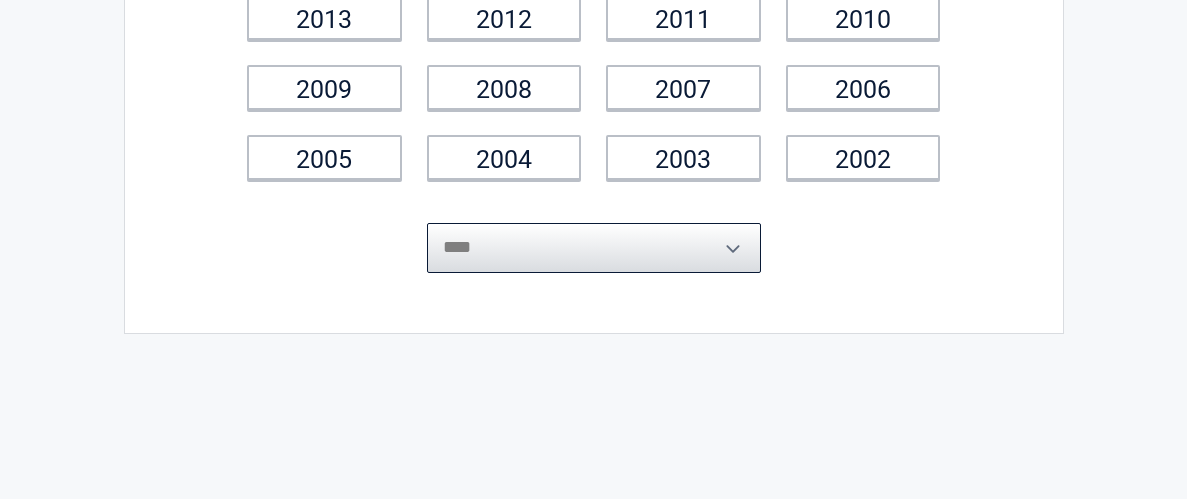 click on "**********" at bounding box center (594, 248) 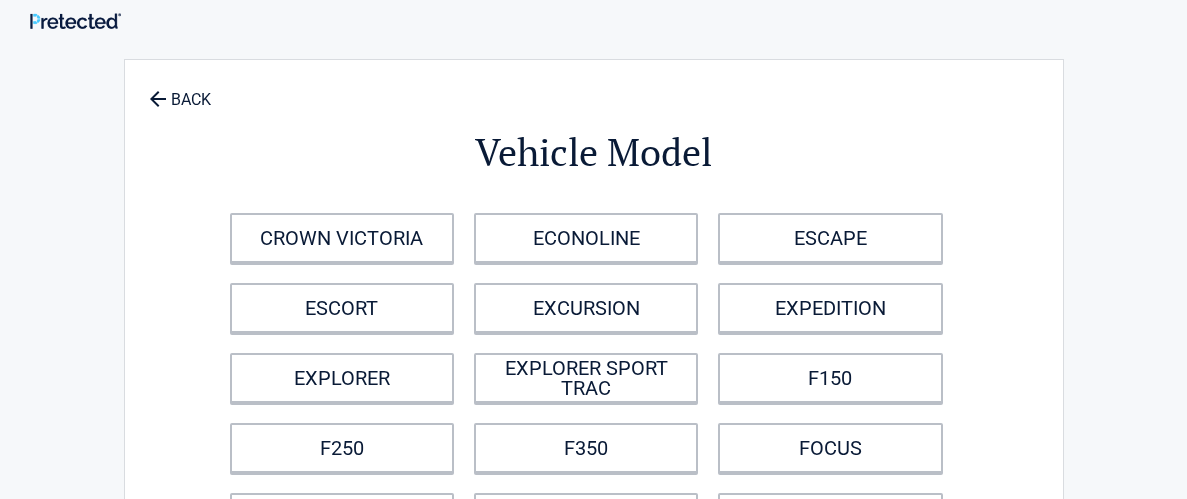 scroll, scrollTop: 0, scrollLeft: 0, axis: both 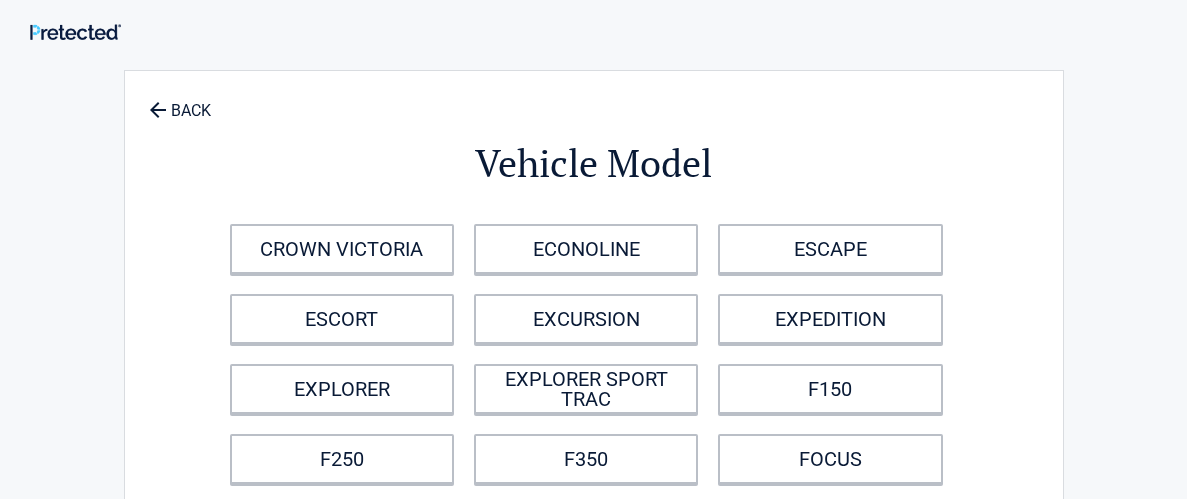 click on "**********" at bounding box center (594, 429) 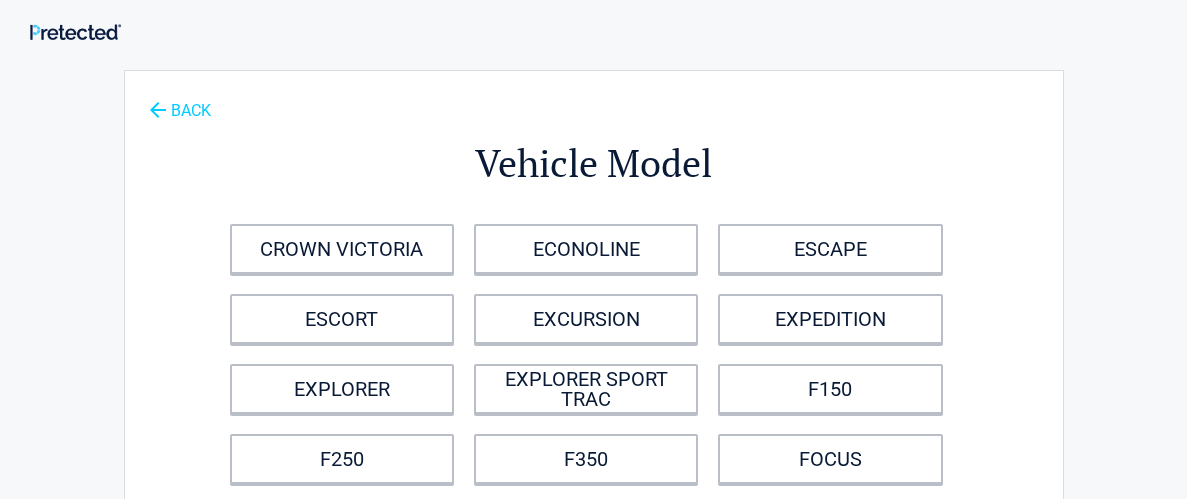 click 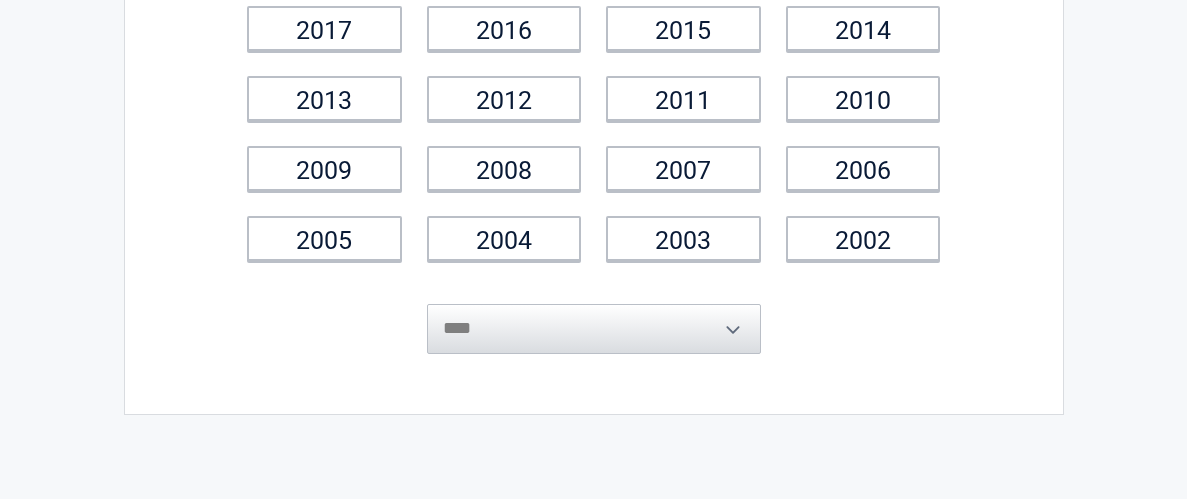 scroll, scrollTop: 359, scrollLeft: 0, axis: vertical 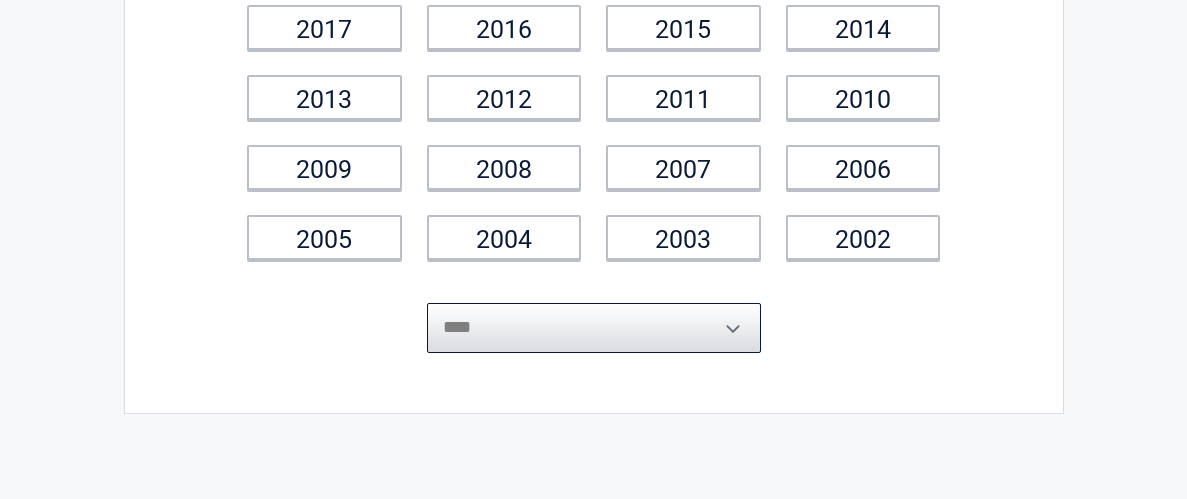click on "**********" at bounding box center (594, 328) 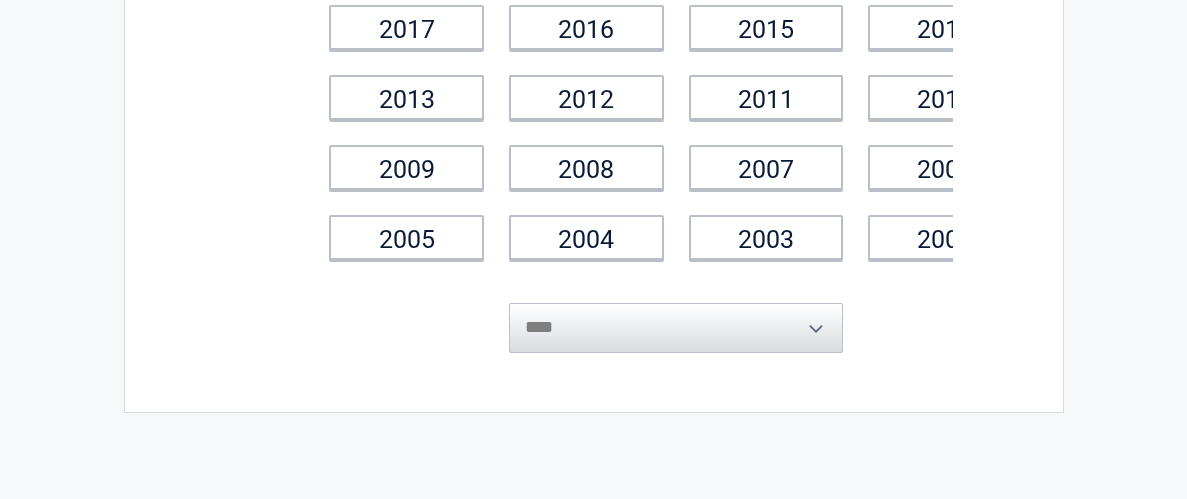 click on "**********" at bounding box center (593, 238) 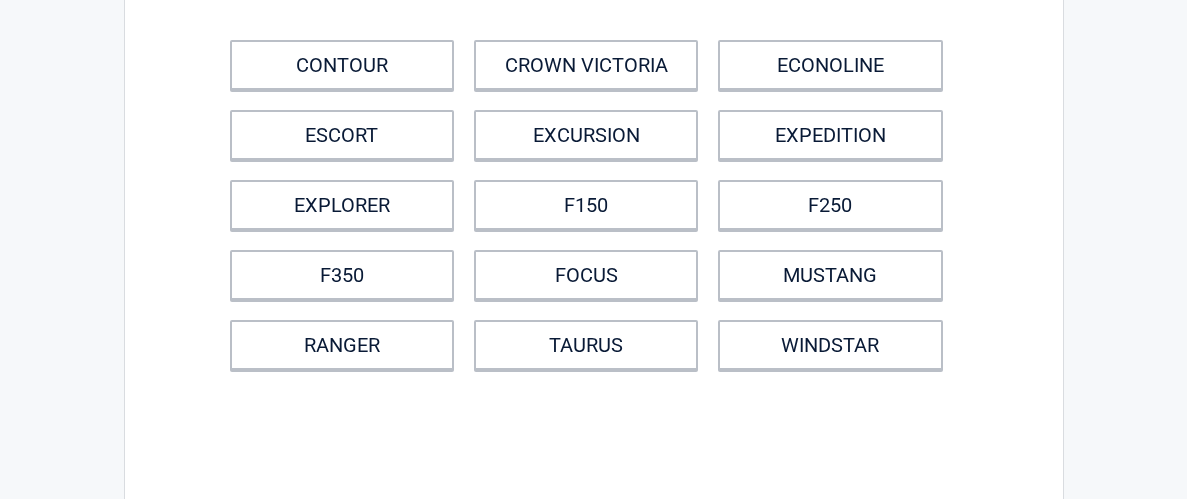 scroll, scrollTop: 0, scrollLeft: 0, axis: both 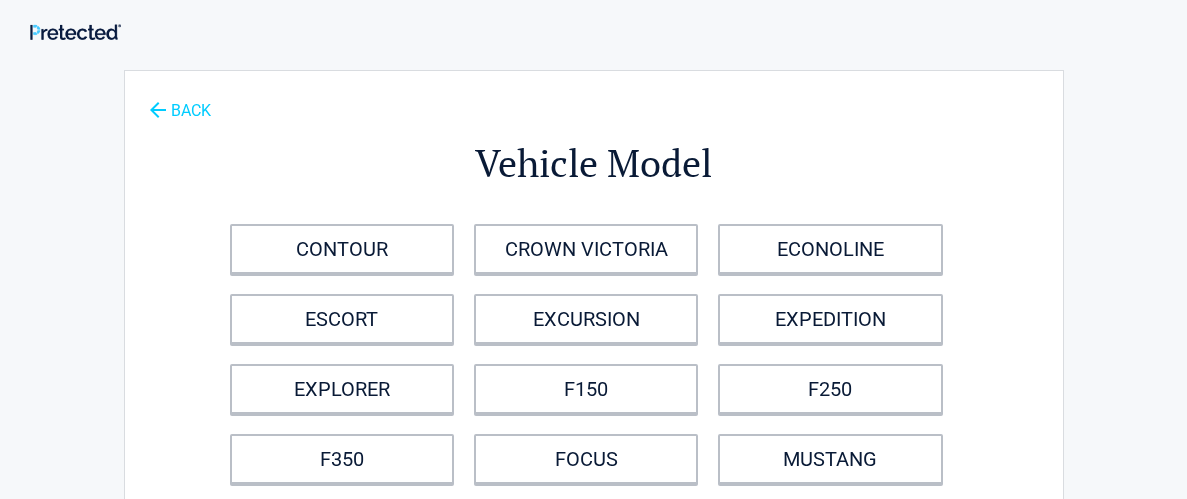 click 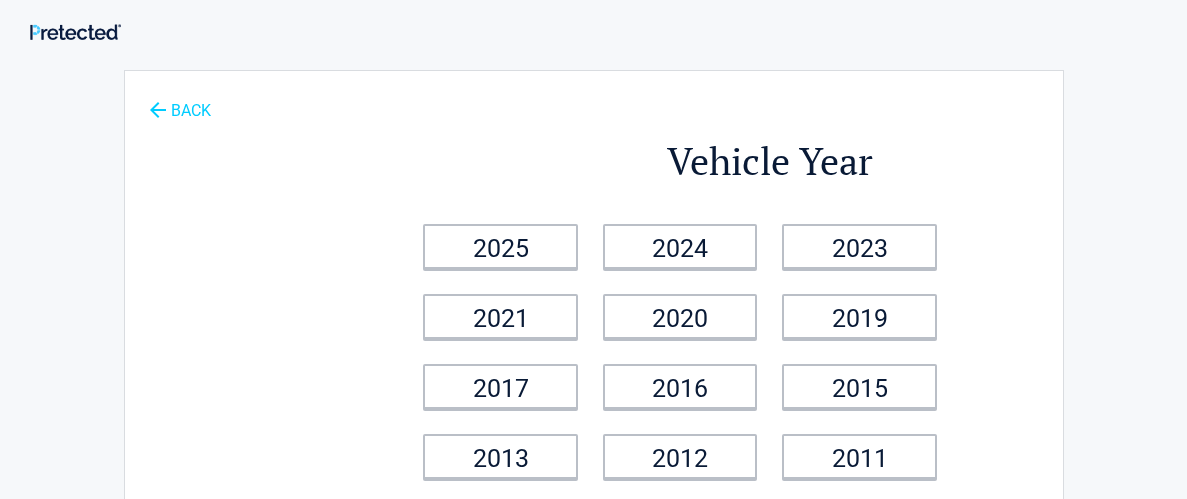 click 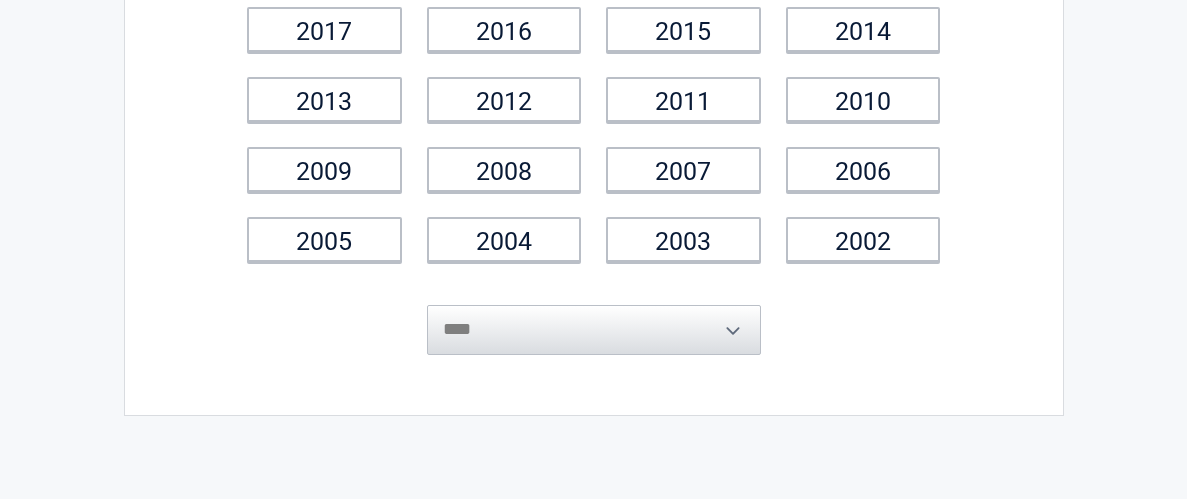 scroll, scrollTop: 399, scrollLeft: 0, axis: vertical 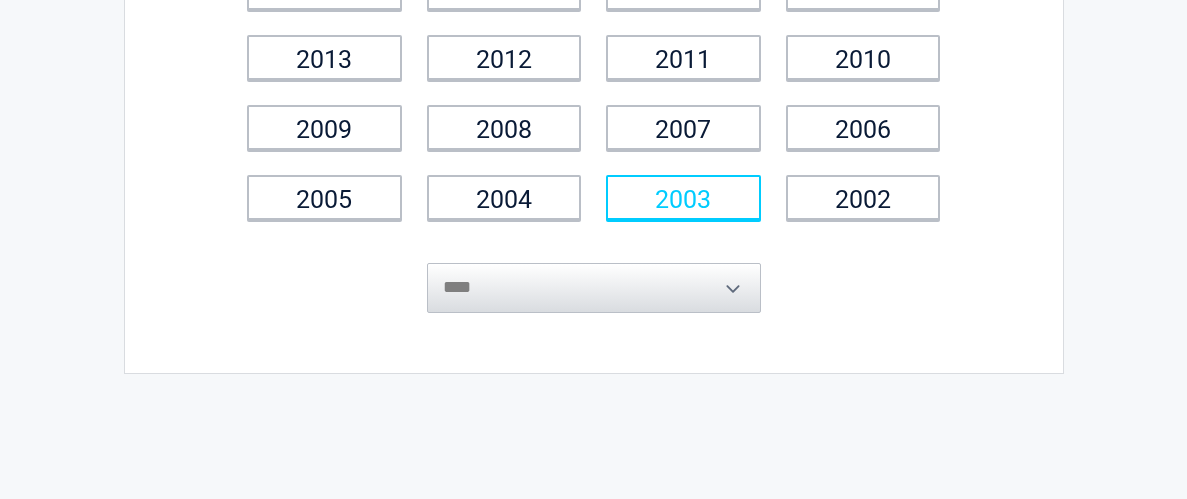 click on "2003" at bounding box center [683, 197] 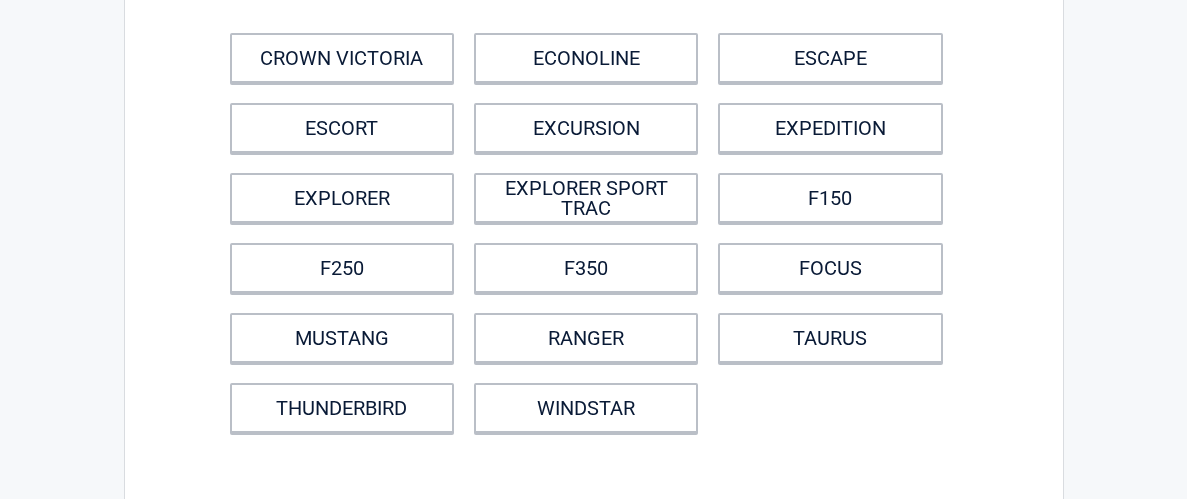 scroll, scrollTop: 279, scrollLeft: 0, axis: vertical 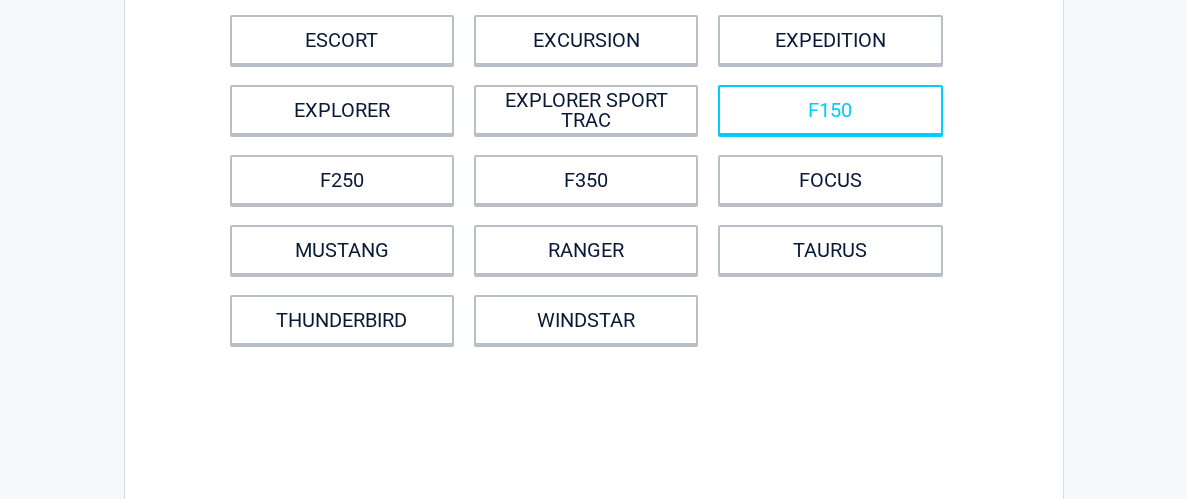click on "F150" at bounding box center [830, 110] 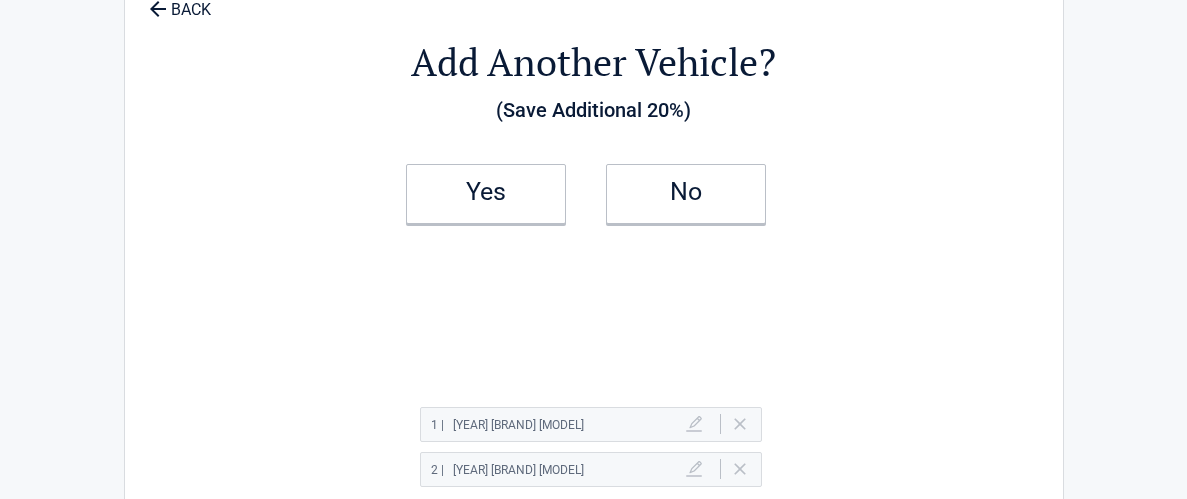 scroll, scrollTop: 0, scrollLeft: 0, axis: both 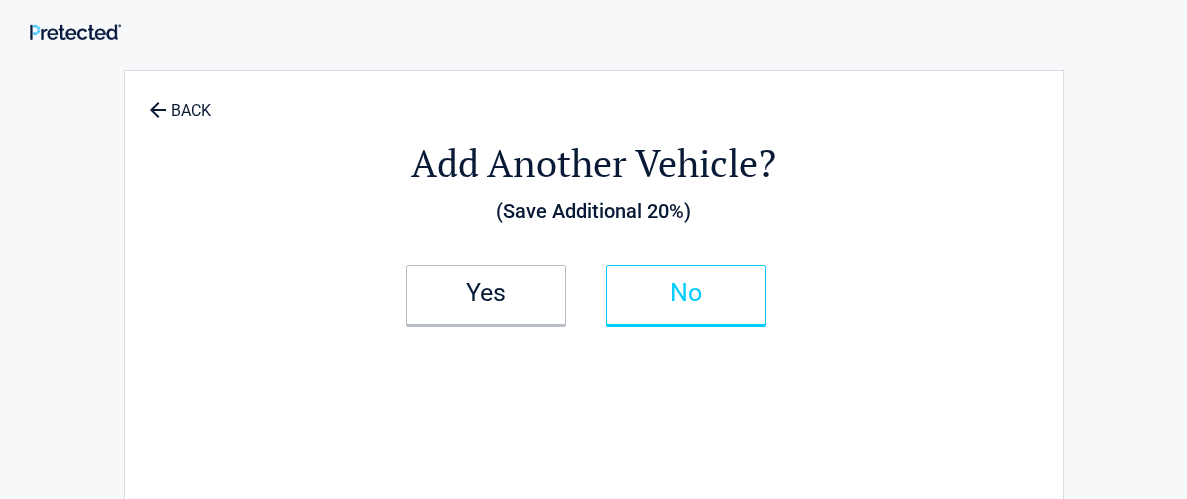 click on "No" at bounding box center (686, 293) 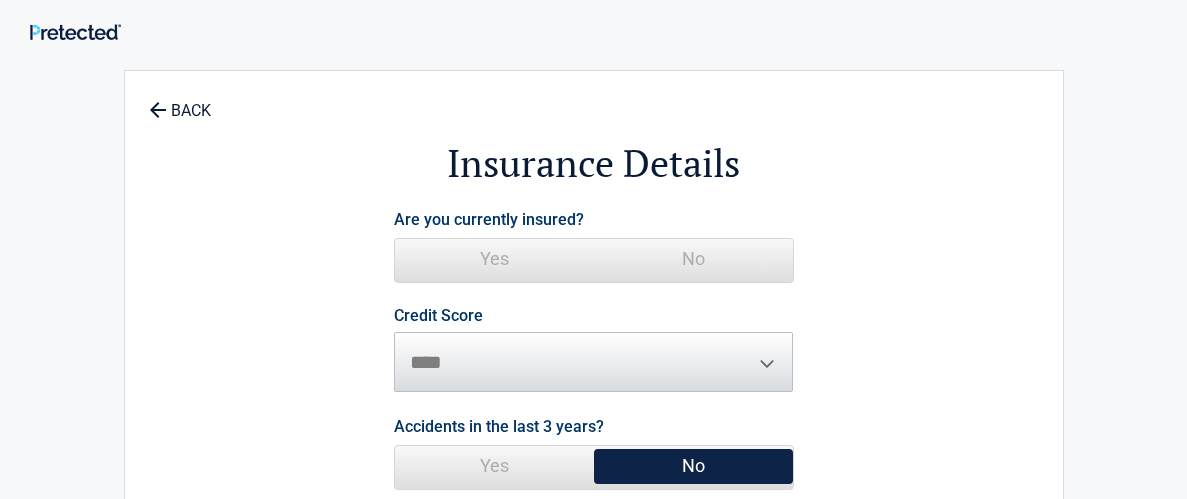 click on "No" at bounding box center (693, 259) 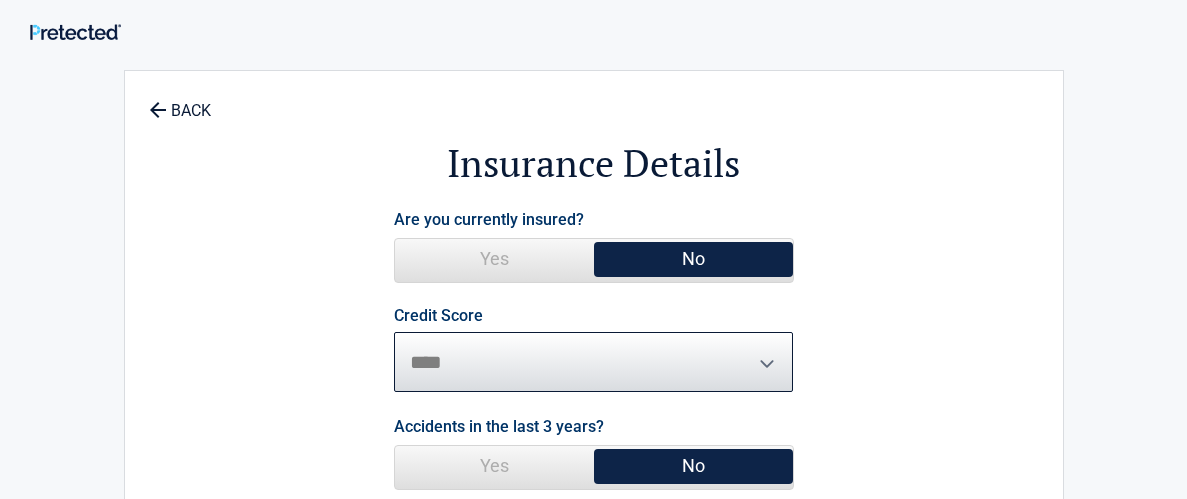 click on "*********
****
*******
****" at bounding box center [594, 362] 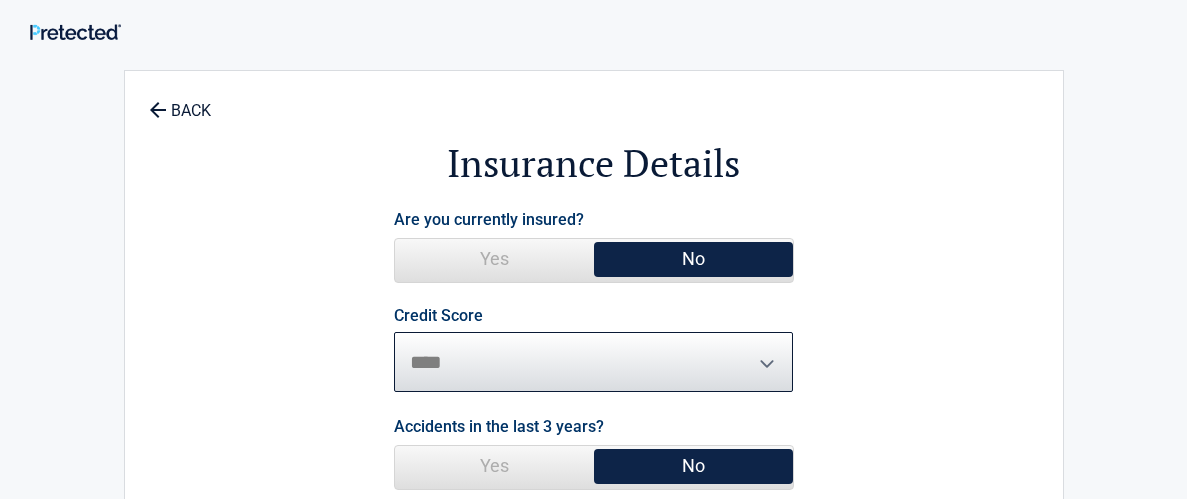 select on "****" 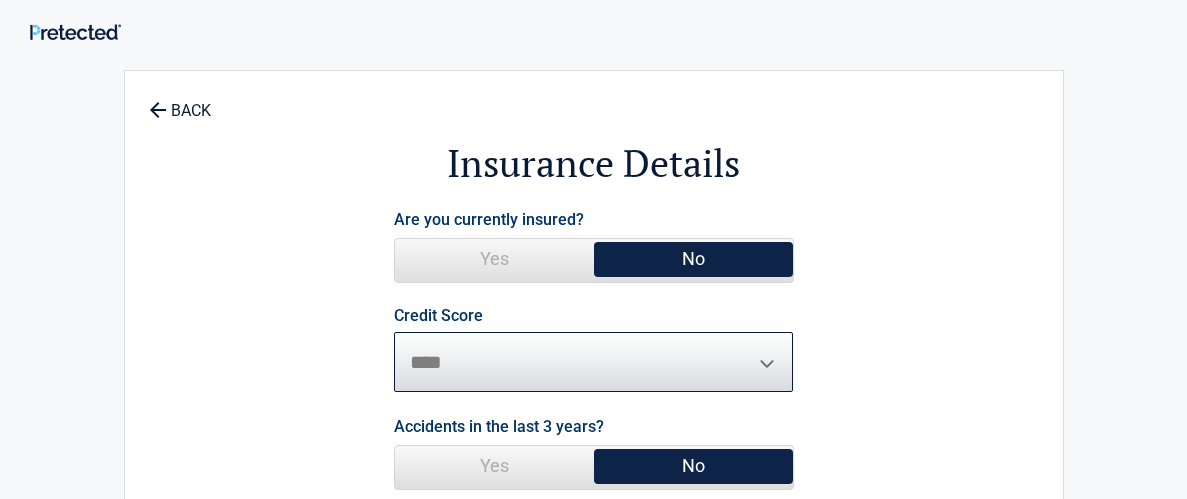 click on "*********
****
*******
****" at bounding box center [594, 362] 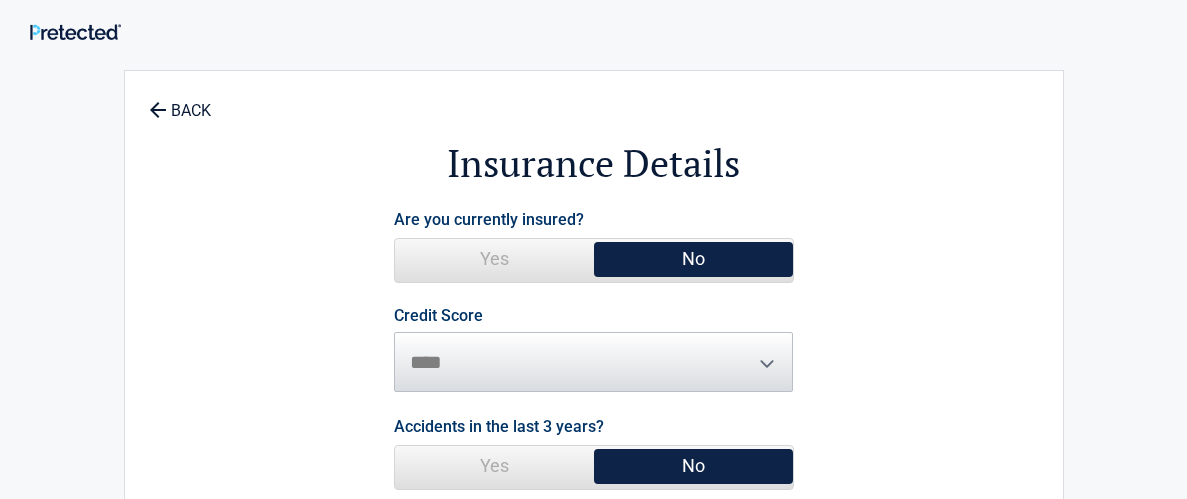 click on "**********" at bounding box center [594, 429] 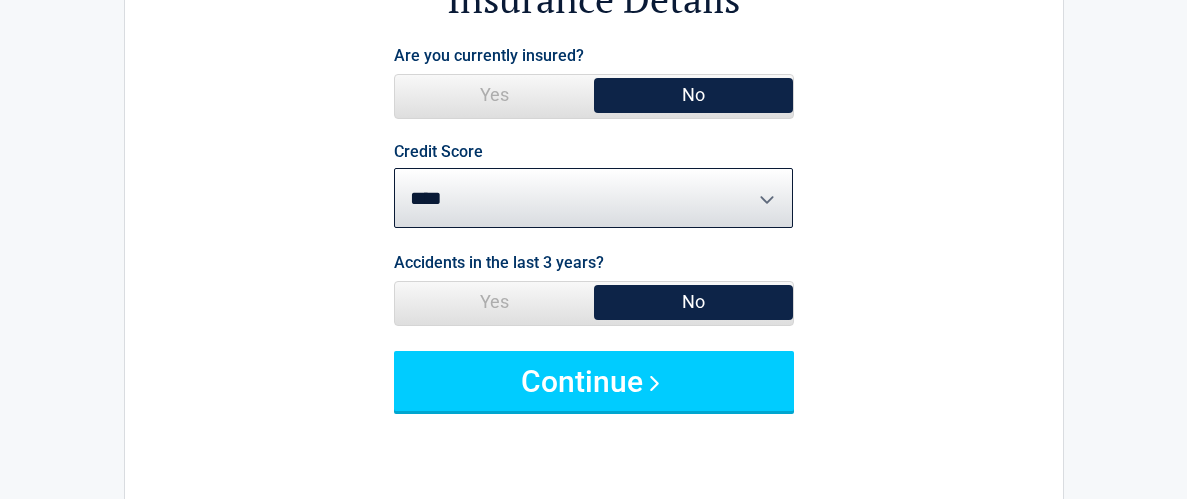 scroll, scrollTop: 239, scrollLeft: 0, axis: vertical 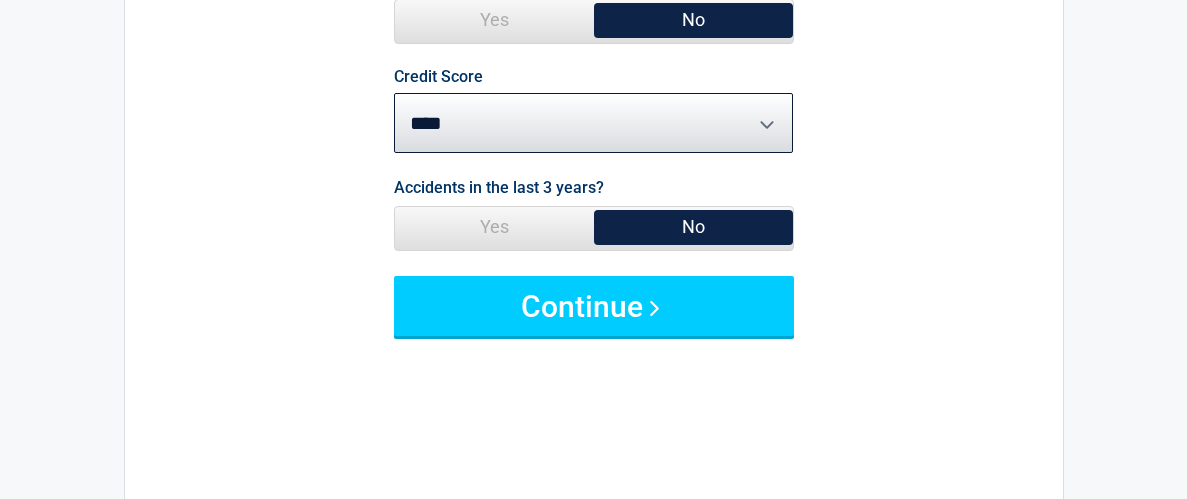 click on "Yes" at bounding box center [494, 227] 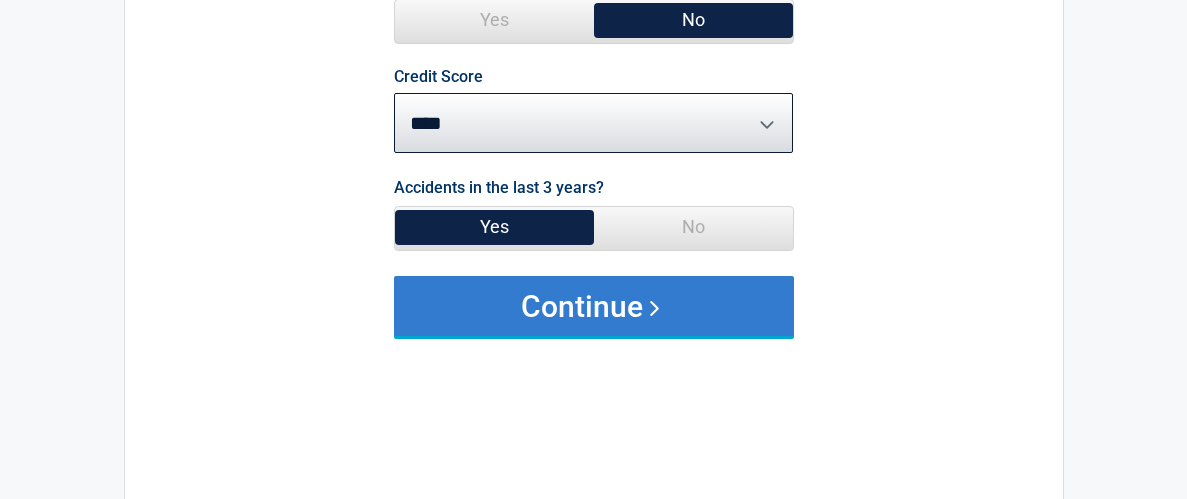 click on "Continue" at bounding box center (594, 306) 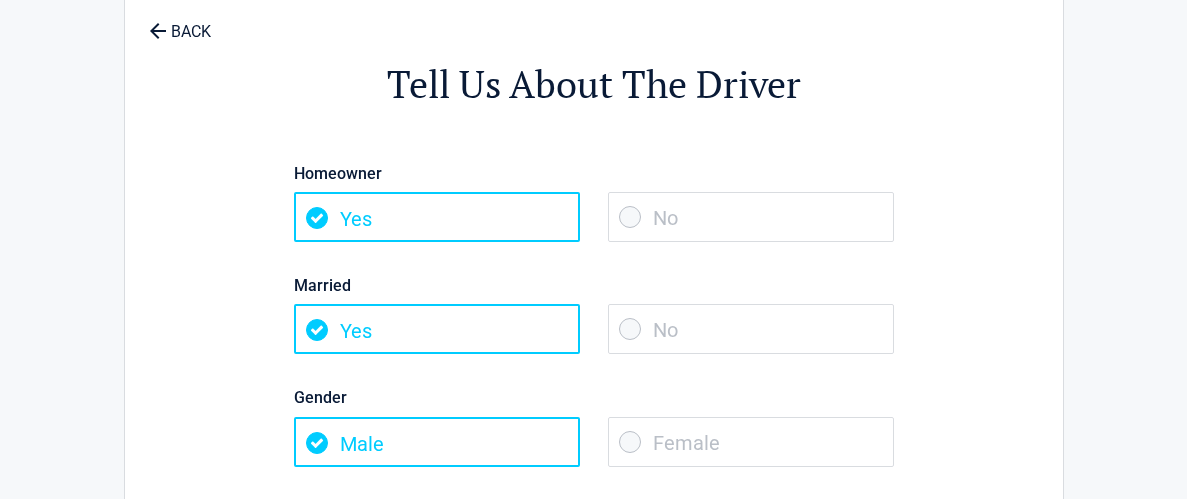 scroll, scrollTop: 0, scrollLeft: 0, axis: both 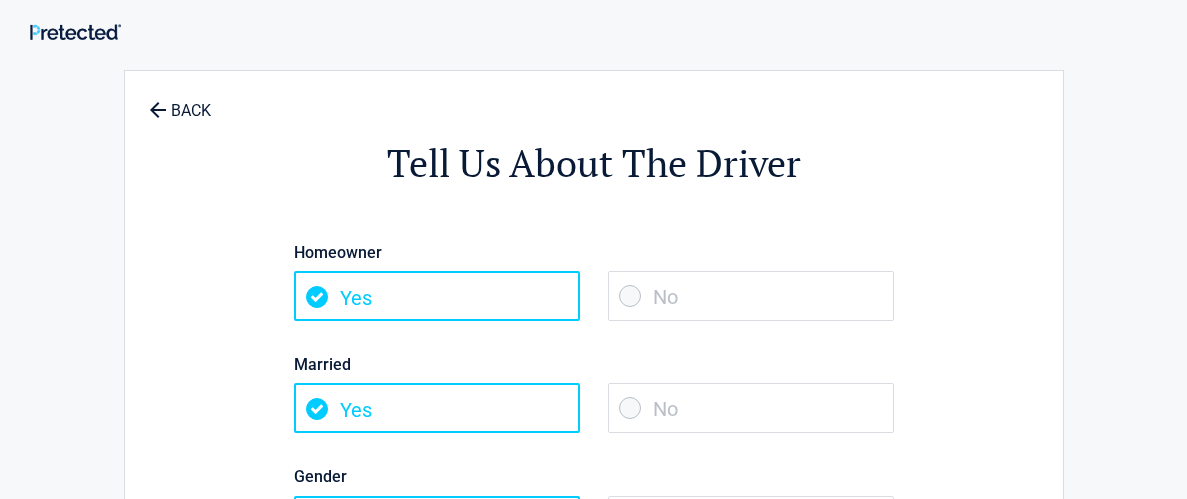 click on "Yes" at bounding box center [437, 296] 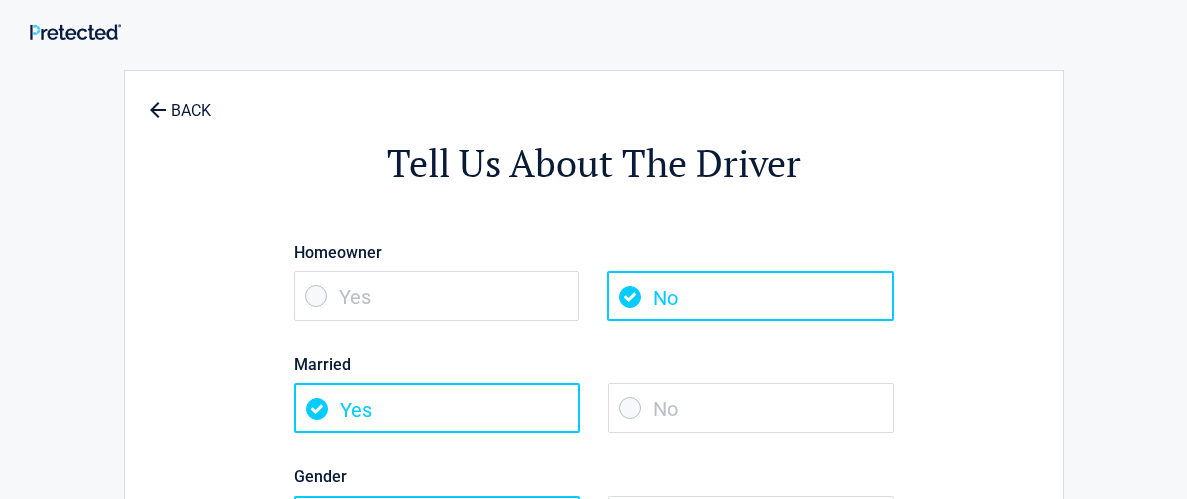 click on "No" at bounding box center (751, 408) 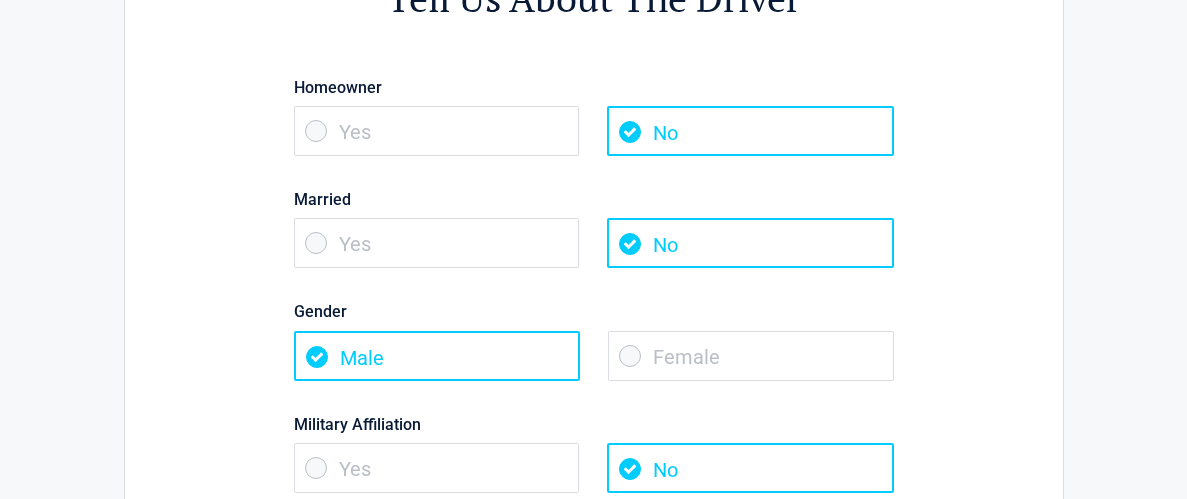 scroll, scrollTop: 199, scrollLeft: 0, axis: vertical 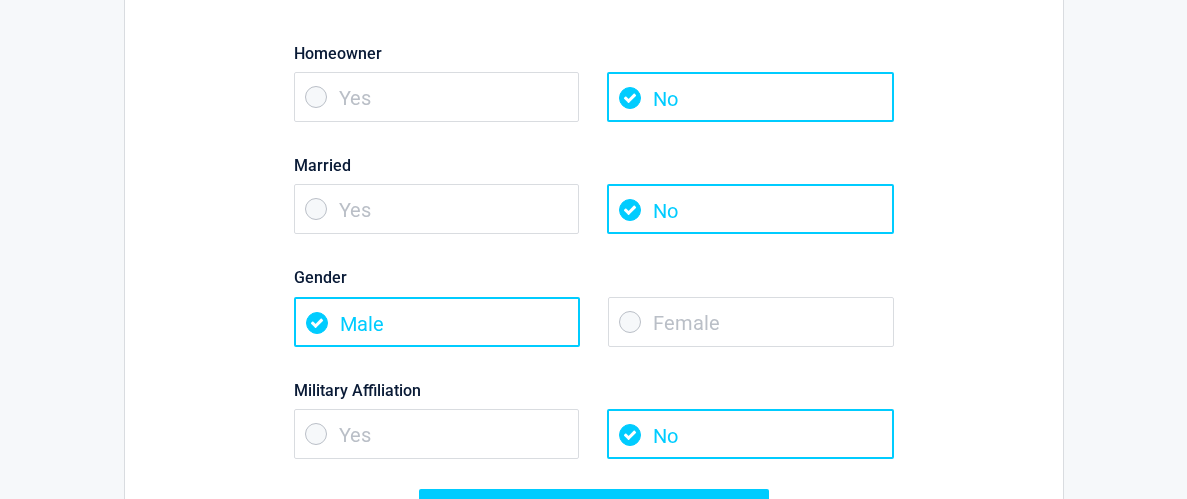 click on "Female" at bounding box center [751, 322] 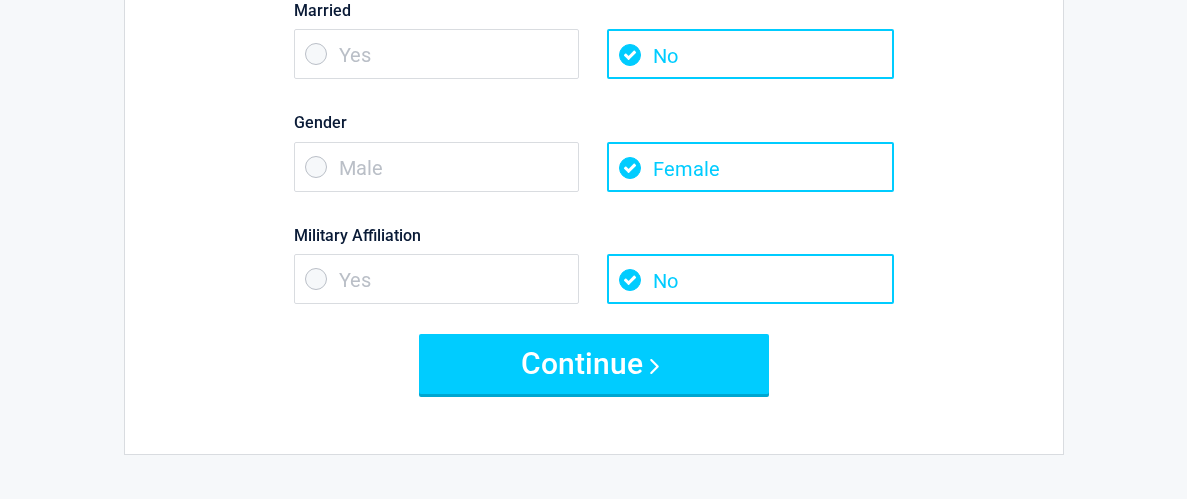 scroll, scrollTop: 439, scrollLeft: 0, axis: vertical 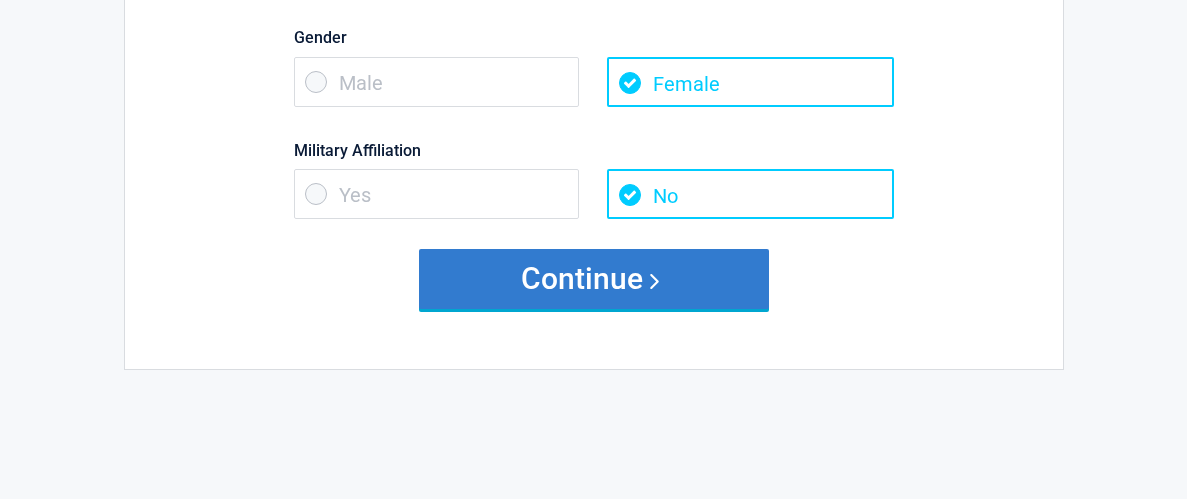 click on "Continue" at bounding box center (594, 279) 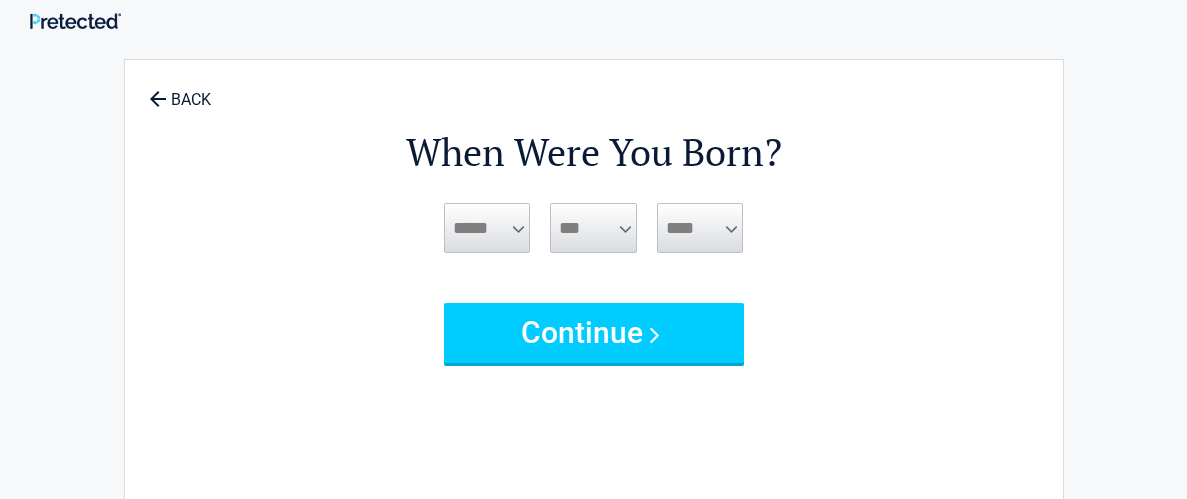scroll, scrollTop: 0, scrollLeft: 0, axis: both 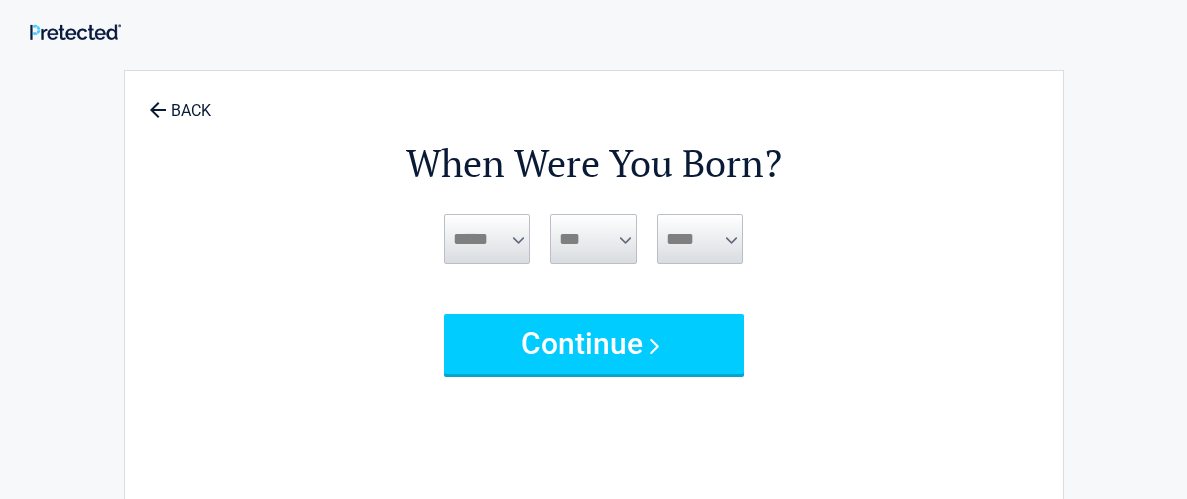 click on "*****
***
***
***
***
***
***
***
***
***
***
***
***" at bounding box center (487, 239) 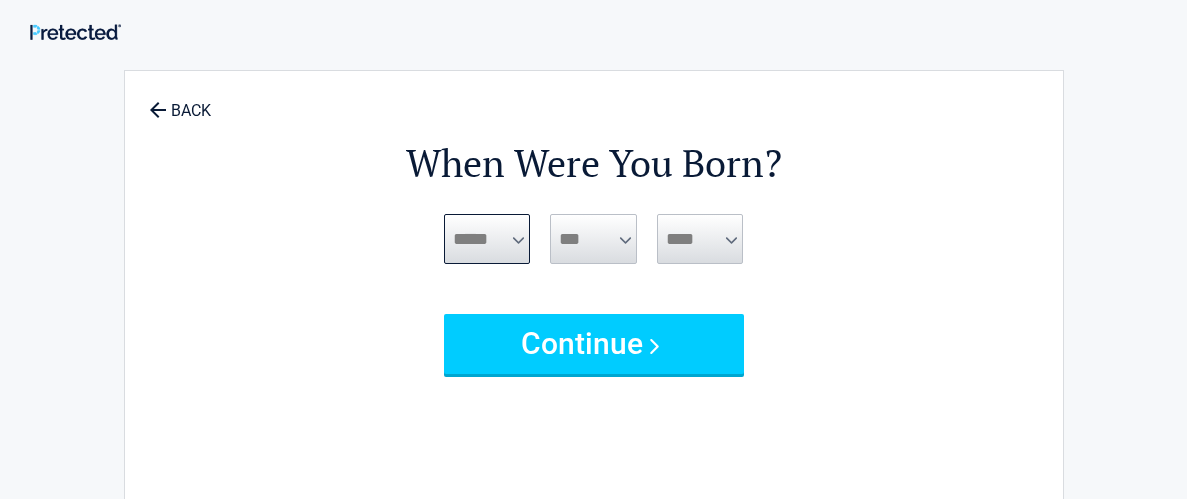 click on "*****
***
***
***
***
***
***
***
***
***
***
***
***" at bounding box center [487, 239] 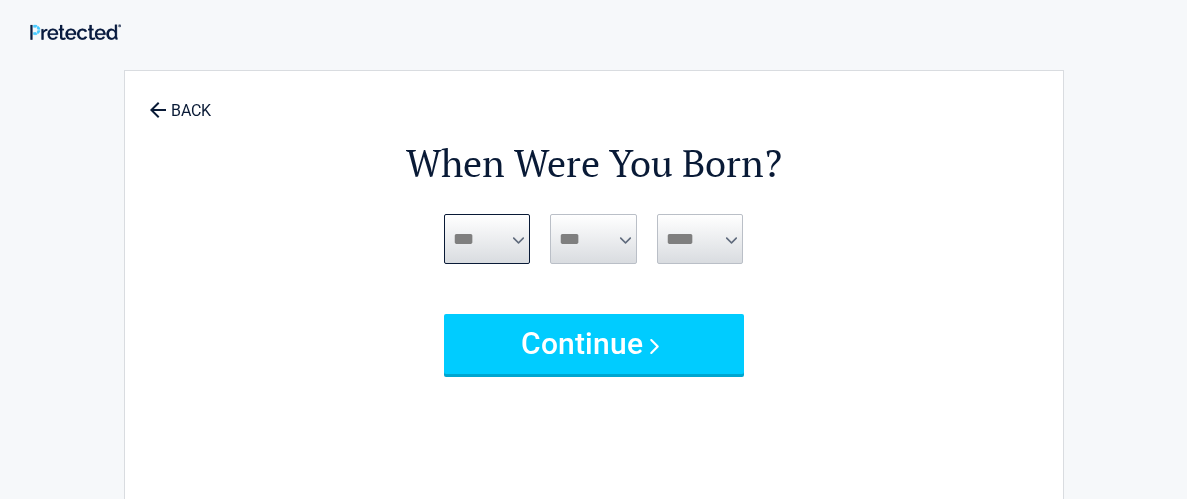 click on "*****
***
***
***
***
***
***
***
***
***
***
***
***" at bounding box center (487, 239) 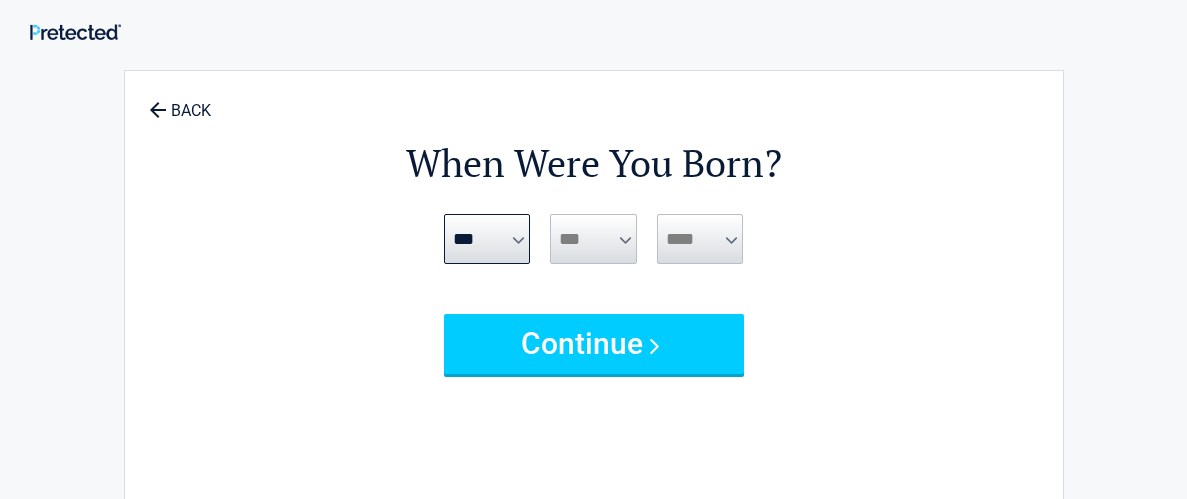 click on "*** * * * * * * * * * ** ** ** ** ** ** ** ** ** ** ** ** ** ** ** ** ** ** ** ** ** **" at bounding box center (593, 239) 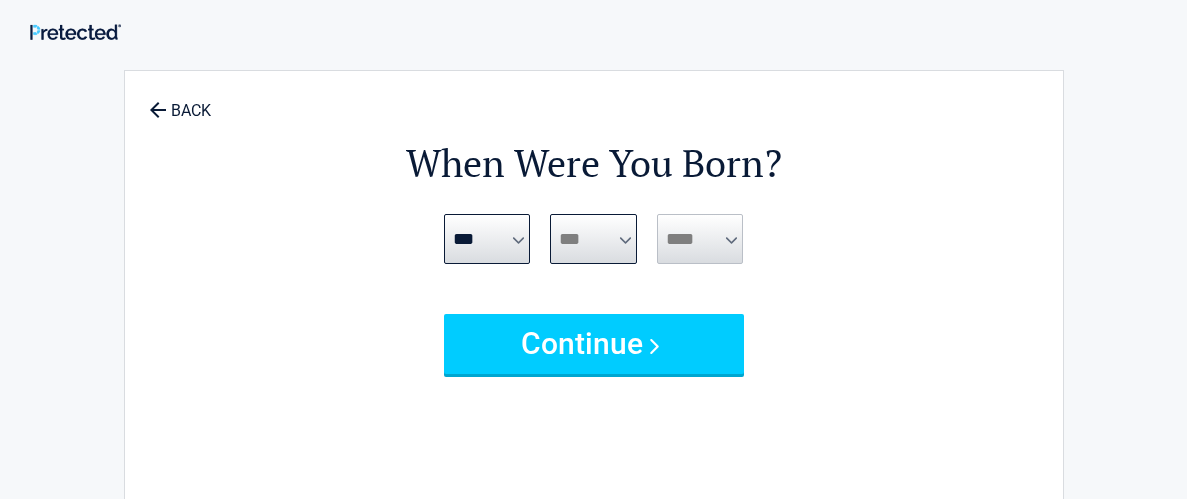 click on "*** * * * * * * * * * ** ** ** ** ** ** ** ** ** ** ** ** ** ** ** ** ** ** ** ** ** **" at bounding box center [593, 239] 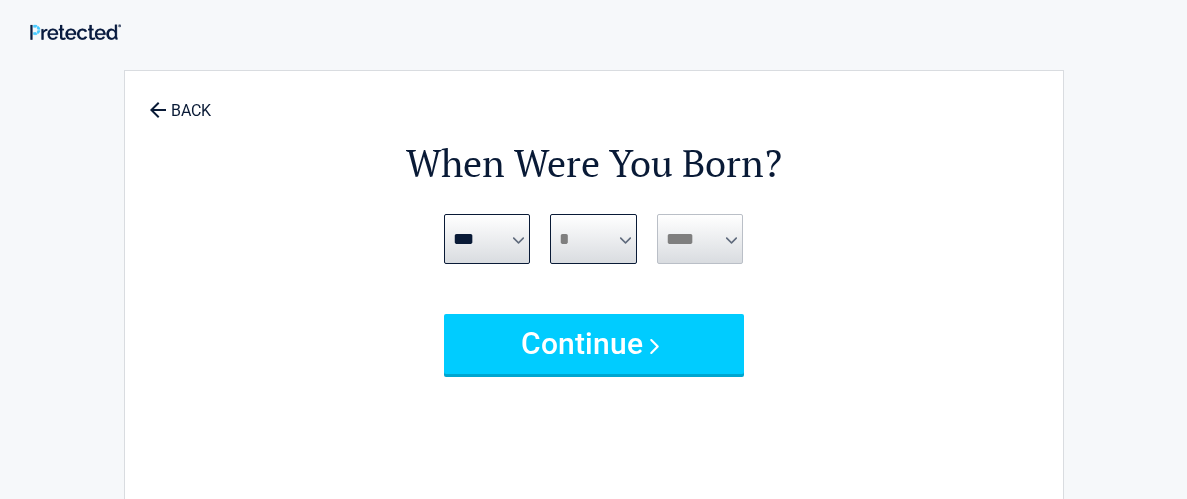 click on "*** * * * * * * * * * ** ** ** ** ** ** ** ** ** ** ** ** ** ** ** ** ** ** ** ** ** **" at bounding box center [593, 239] 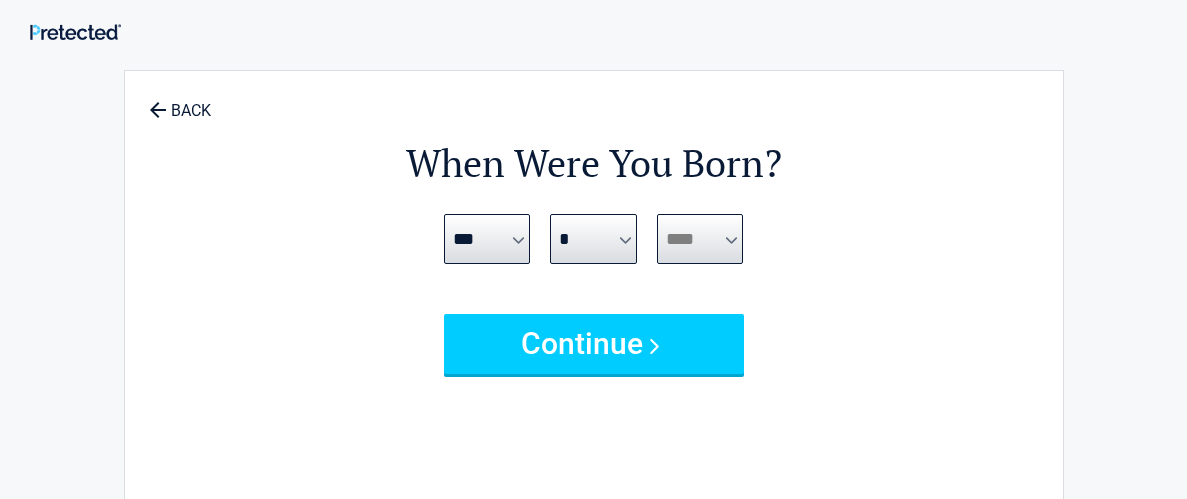 click on "****
****
****
****
****
****
****
****
****
****
****
****
****
****
****
****
****
****
****
****
****
****
****
****
****
****
****
****
****
****
****
****
****
****
****
****
****
****
****
****
****
****
****
****
****
****
****
****
****
****
****
****
****
****
****
****
****
****
****
****
****
****
****
****" at bounding box center [700, 239] 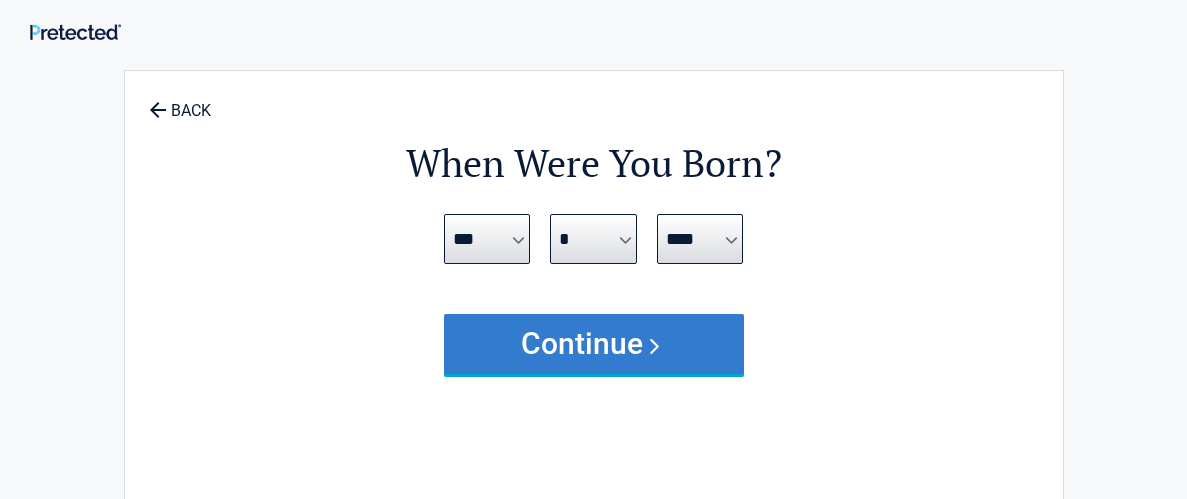 click on "Continue" at bounding box center [594, 344] 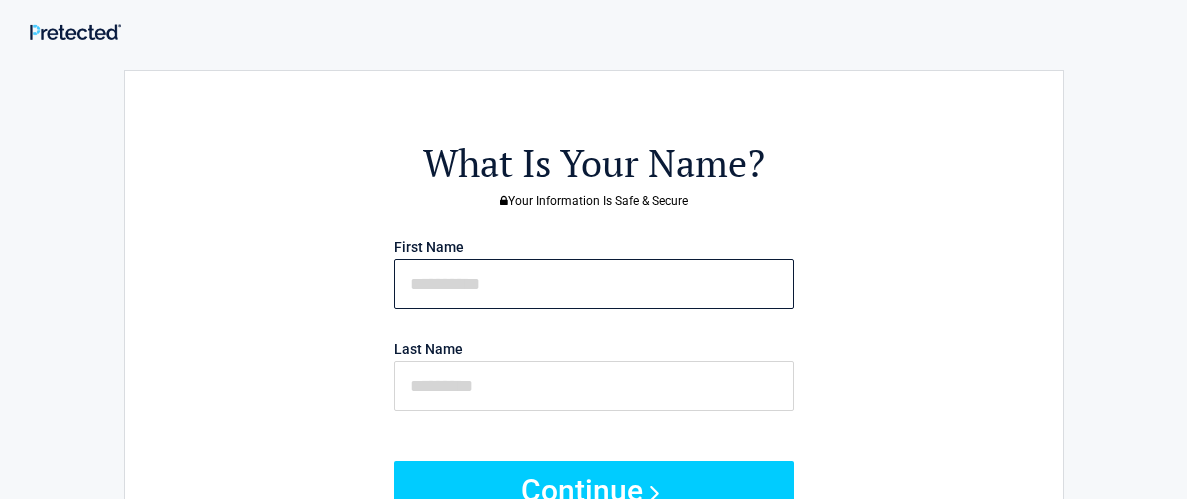 click at bounding box center (594, 284) 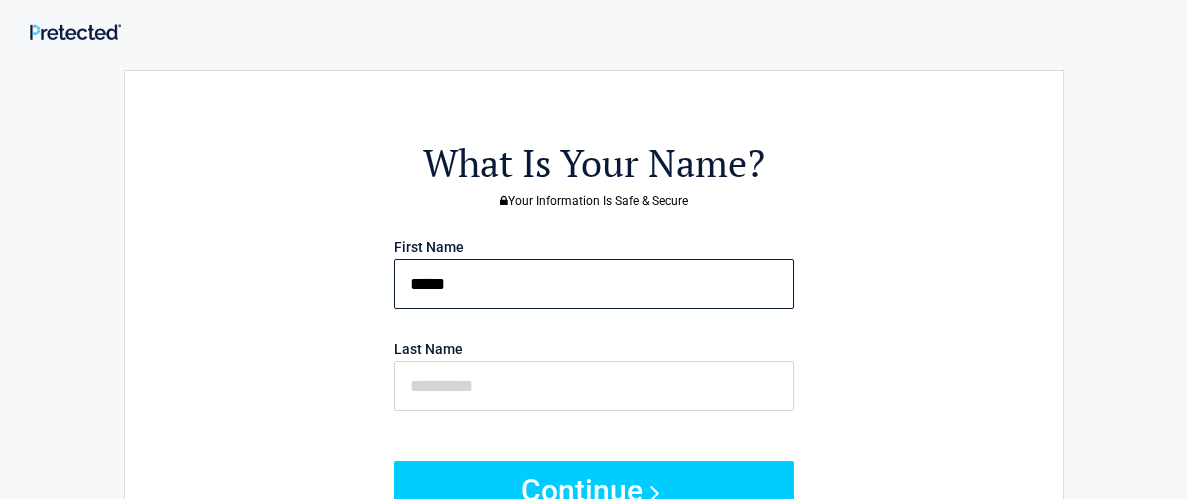 type on "*****" 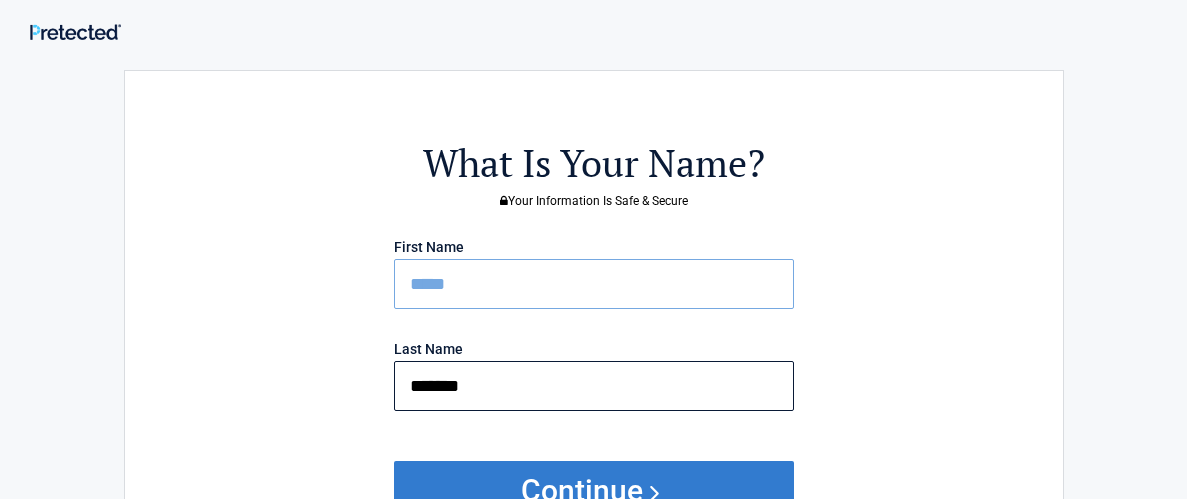 type on "*******" 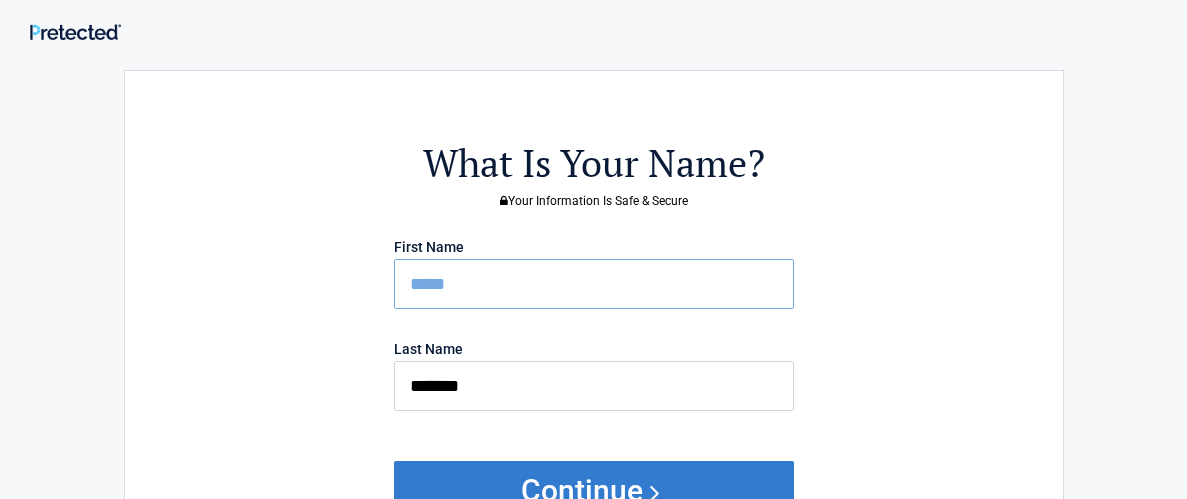 click on "Continue" at bounding box center (594, 491) 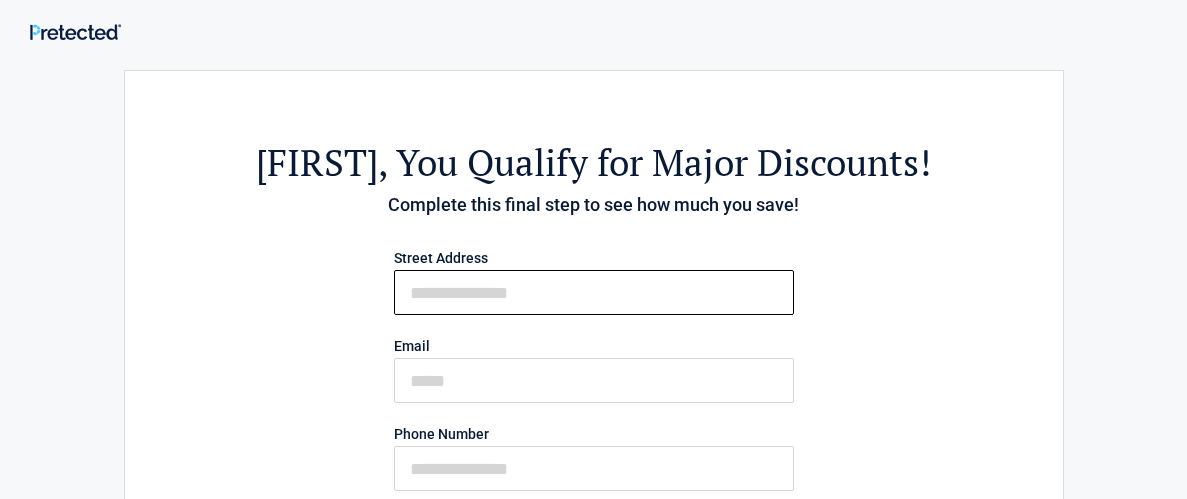 click on "First Name" at bounding box center (594, 292) 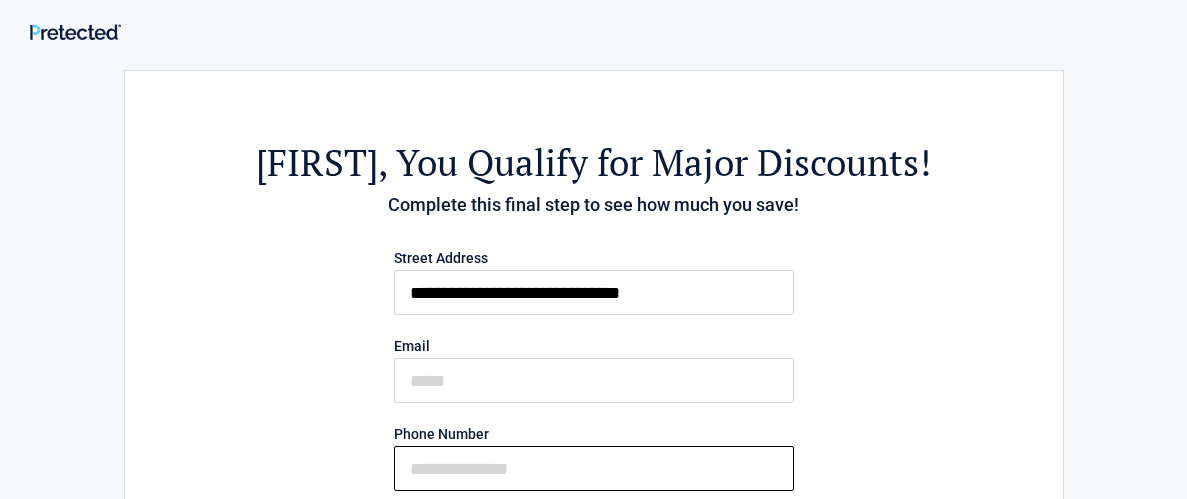 type on "**********" 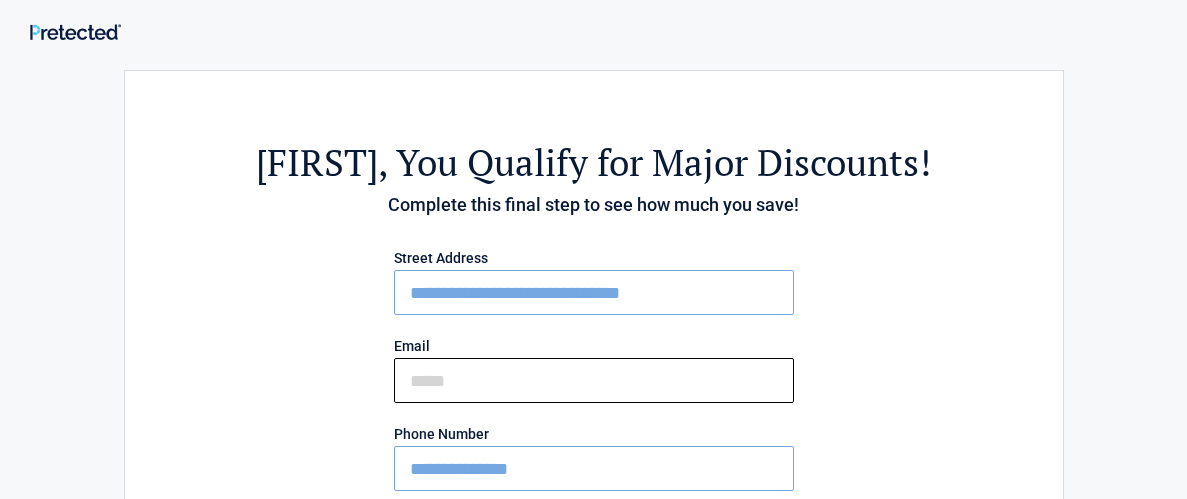 click on "Email" at bounding box center (594, 380) 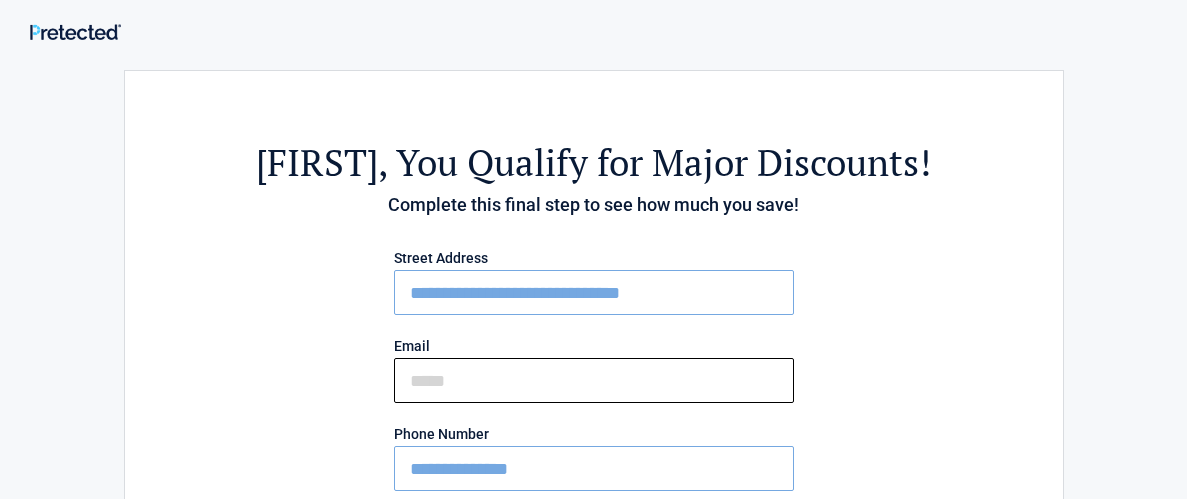 type on "**********" 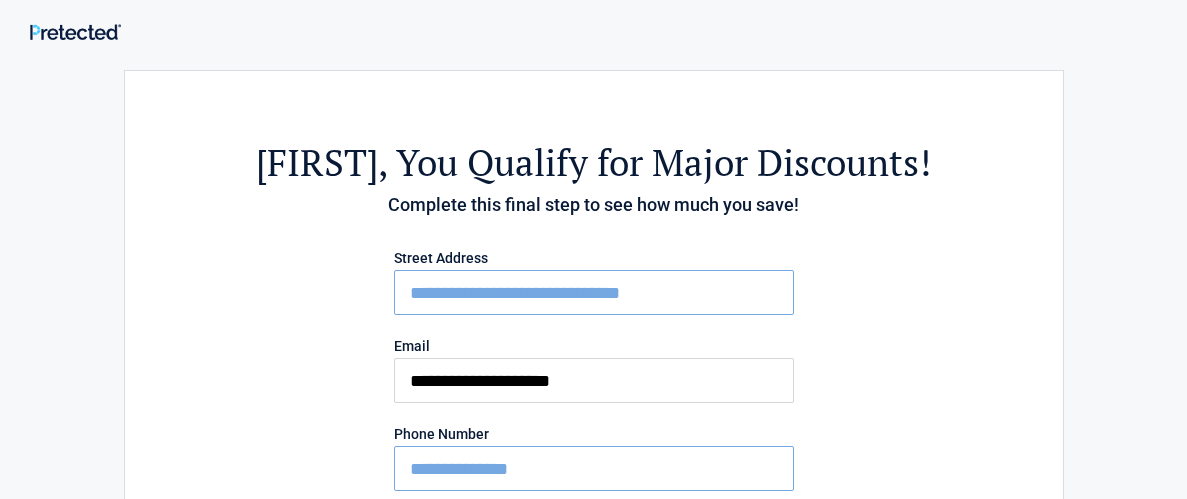click on "**********" at bounding box center (594, 472) 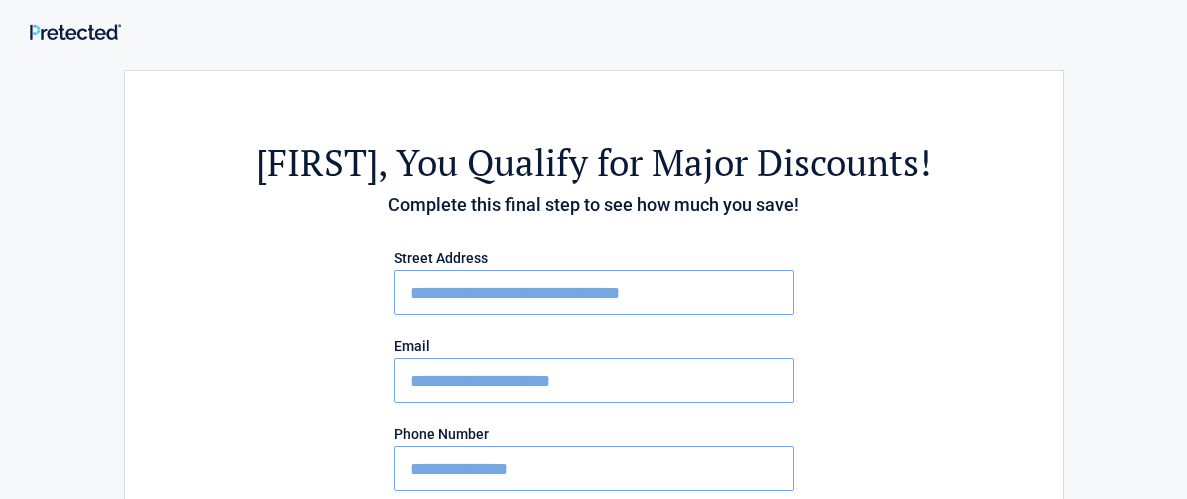 click on "**********" at bounding box center [594, 472] 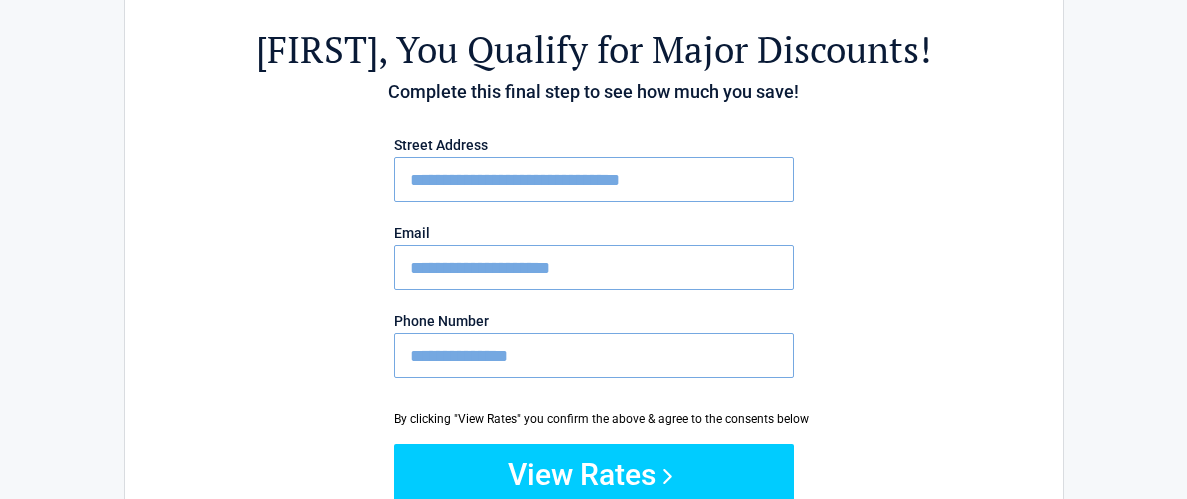 scroll, scrollTop: 159, scrollLeft: 0, axis: vertical 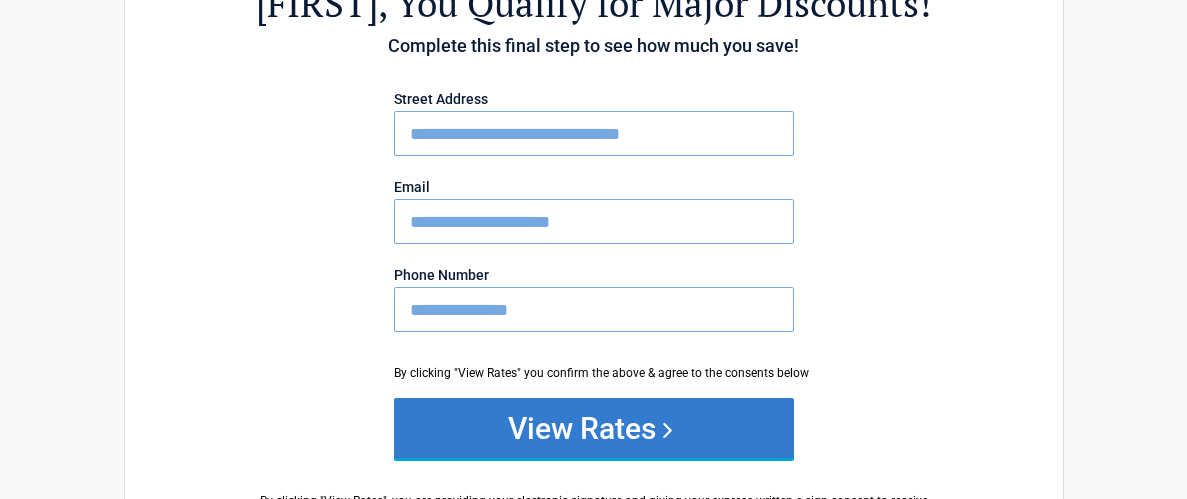 click on "View Rates" at bounding box center [594, 428] 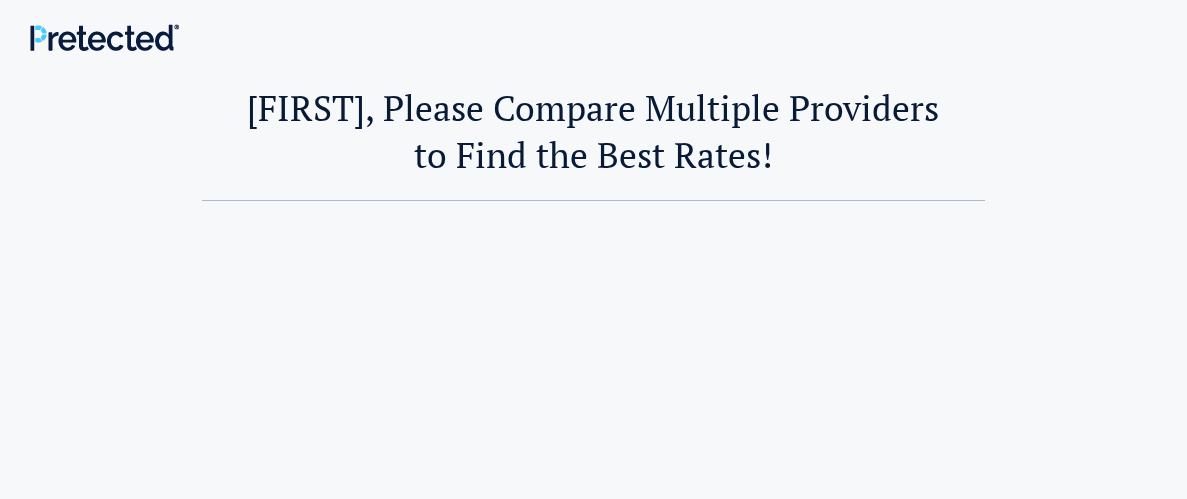 scroll, scrollTop: 0, scrollLeft: 0, axis: both 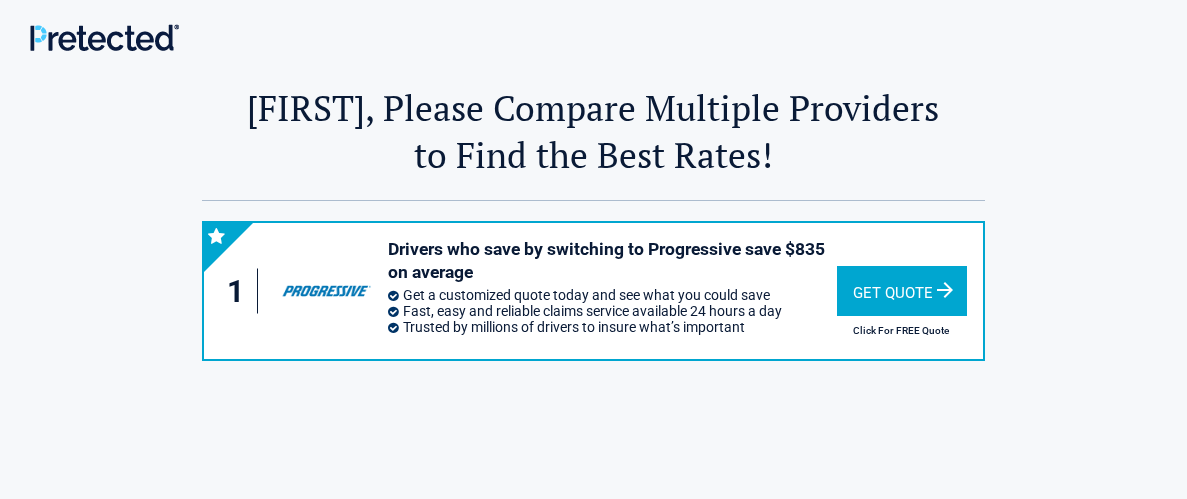 click on "Get Quote" at bounding box center (902, 291) 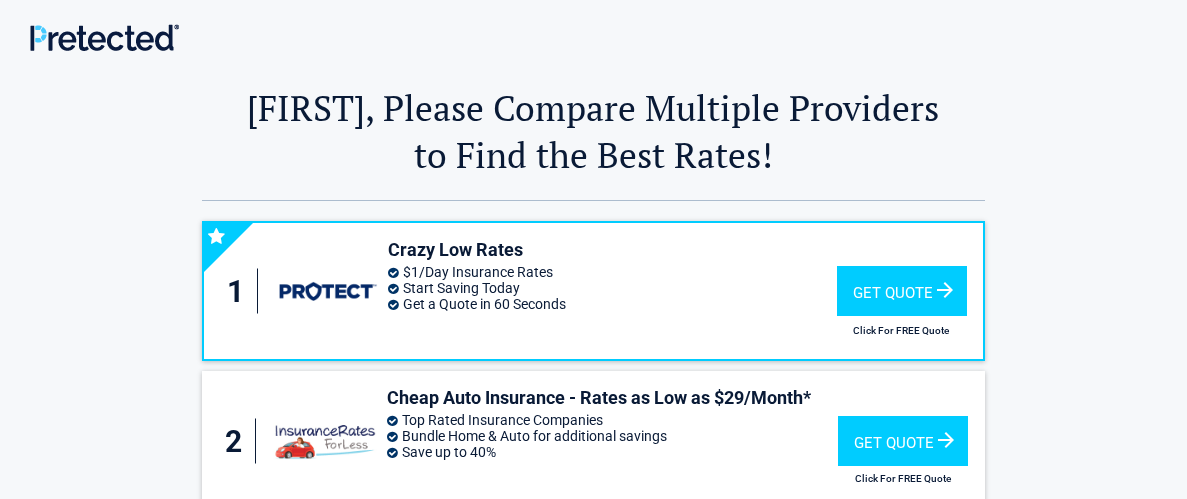 scroll, scrollTop: 0, scrollLeft: 0, axis: both 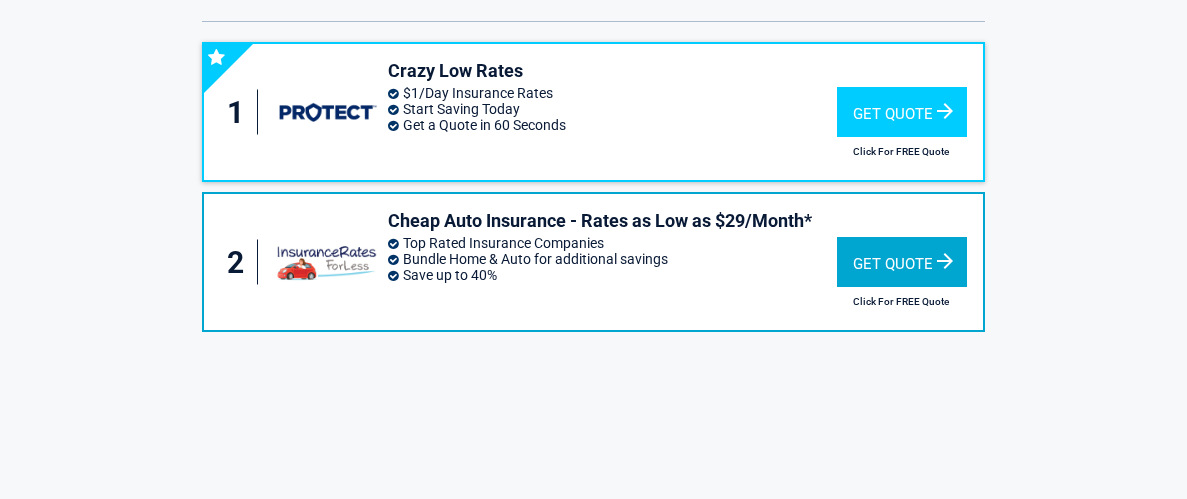 click on "Get Quote" at bounding box center [902, 262] 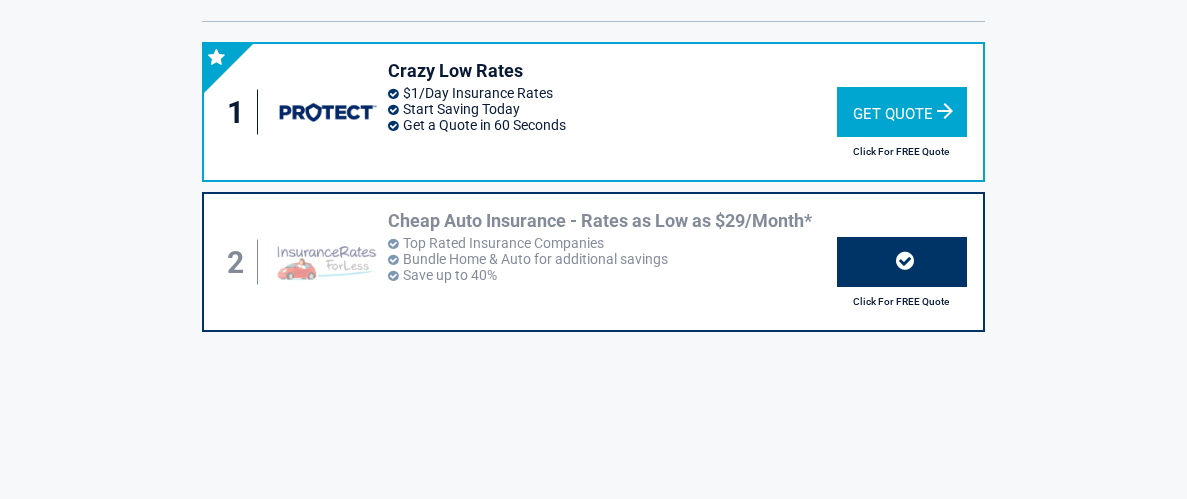 click on "Get Quote" at bounding box center [902, 112] 